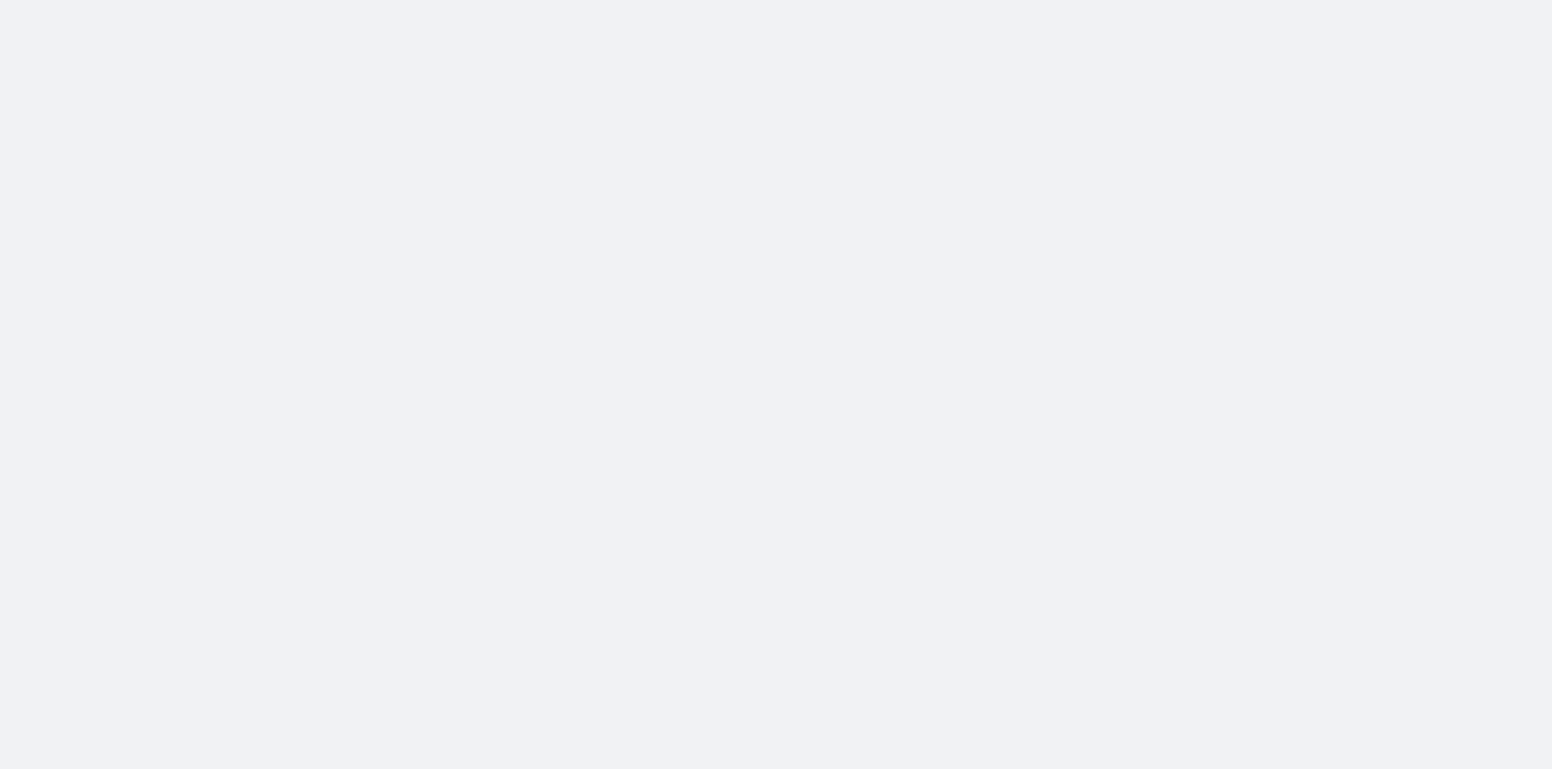 scroll, scrollTop: 0, scrollLeft: 0, axis: both 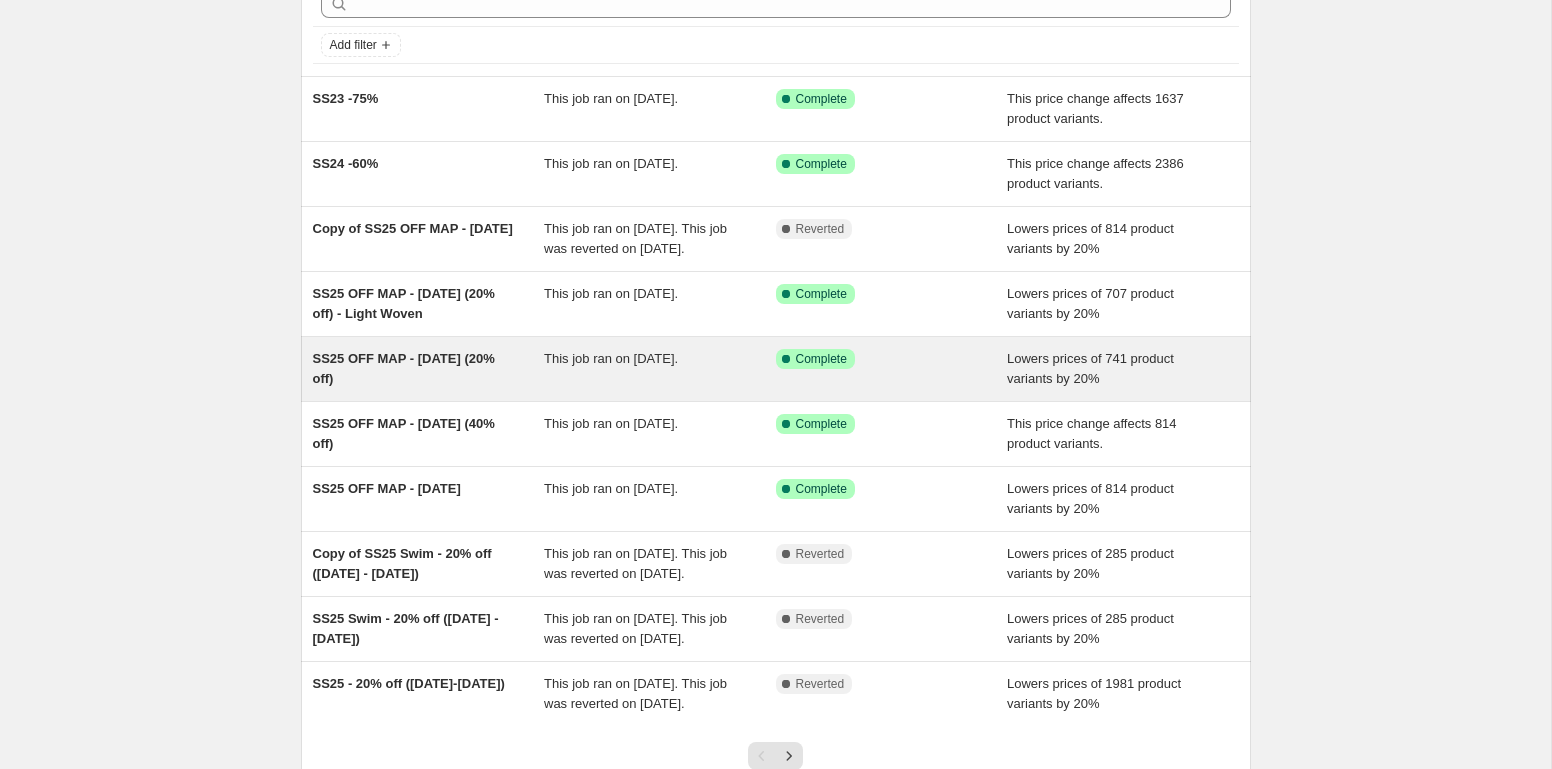 click on "SS25 OFF MAP - [DATE] (20% off)" at bounding box center [429, 369] 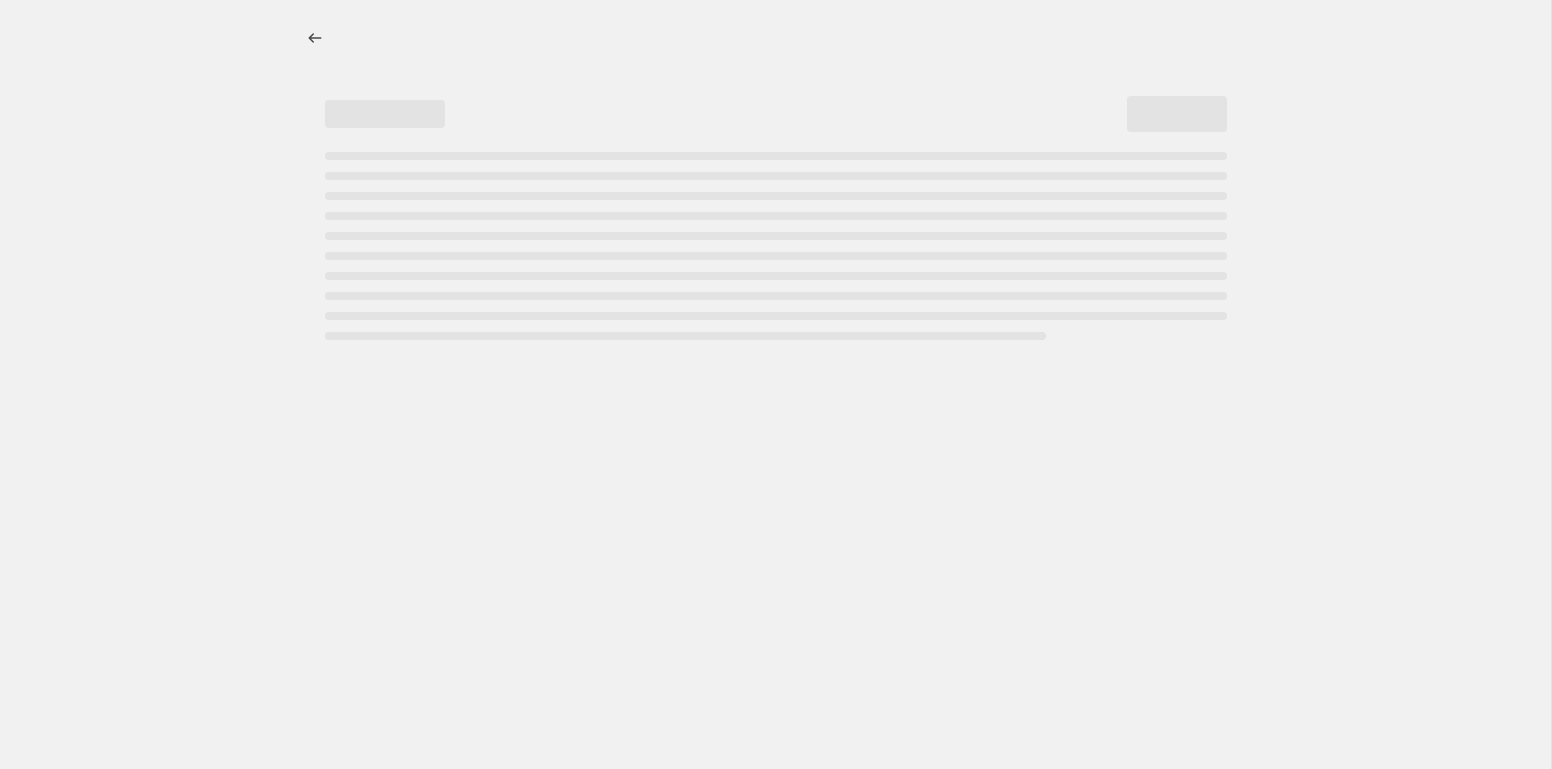select on "percentage" 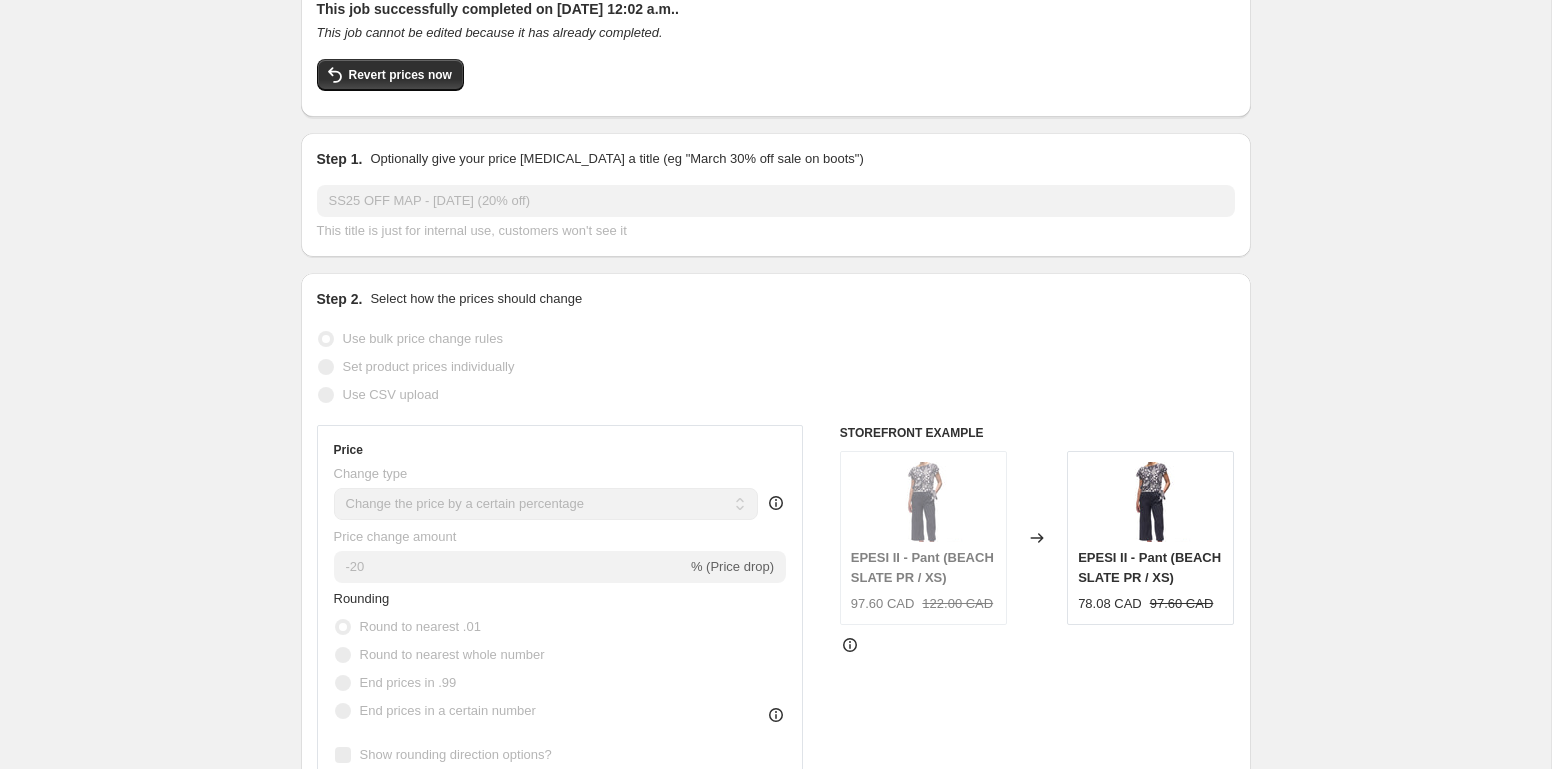 scroll, scrollTop: 0, scrollLeft: 0, axis: both 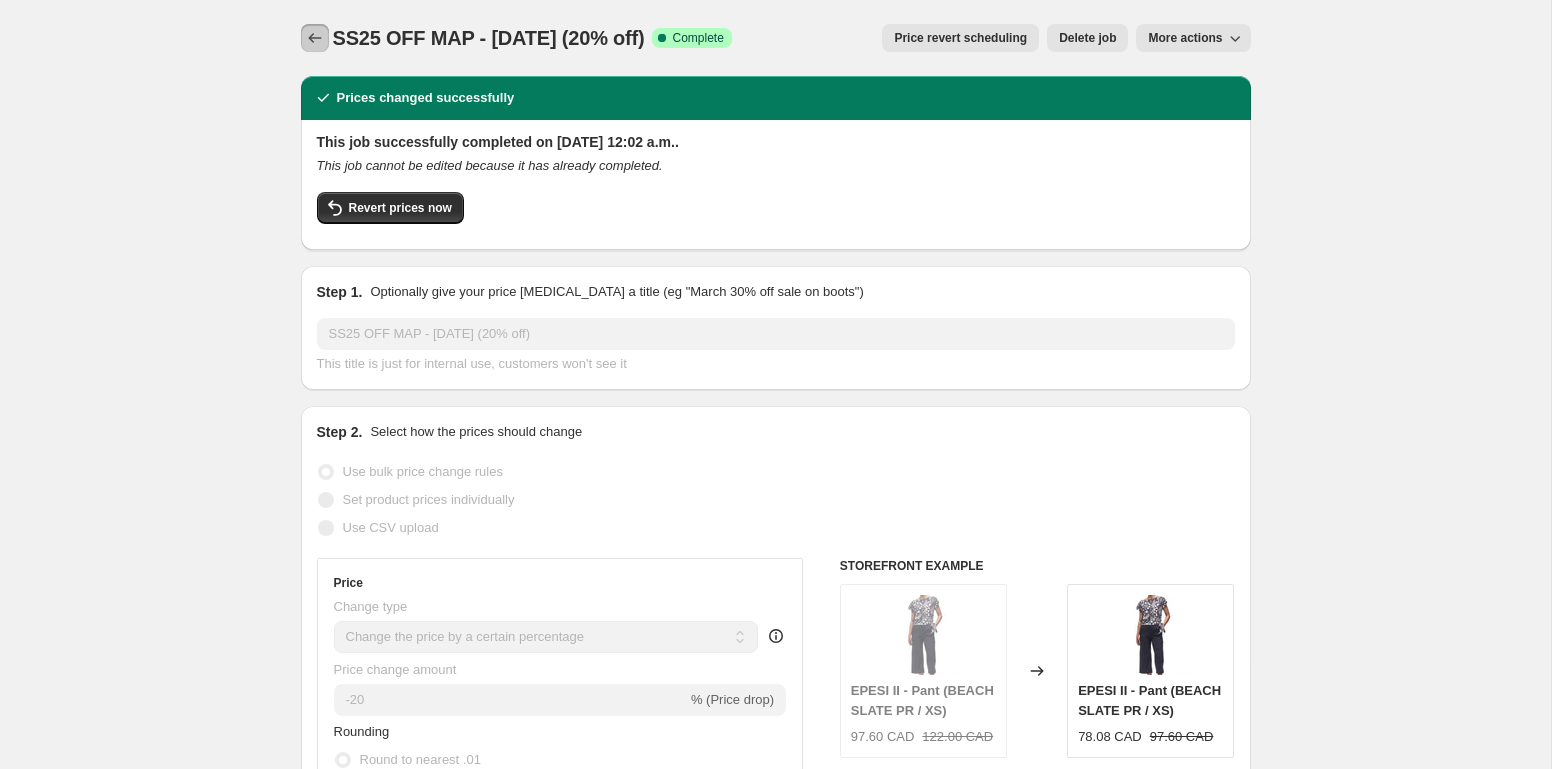 click 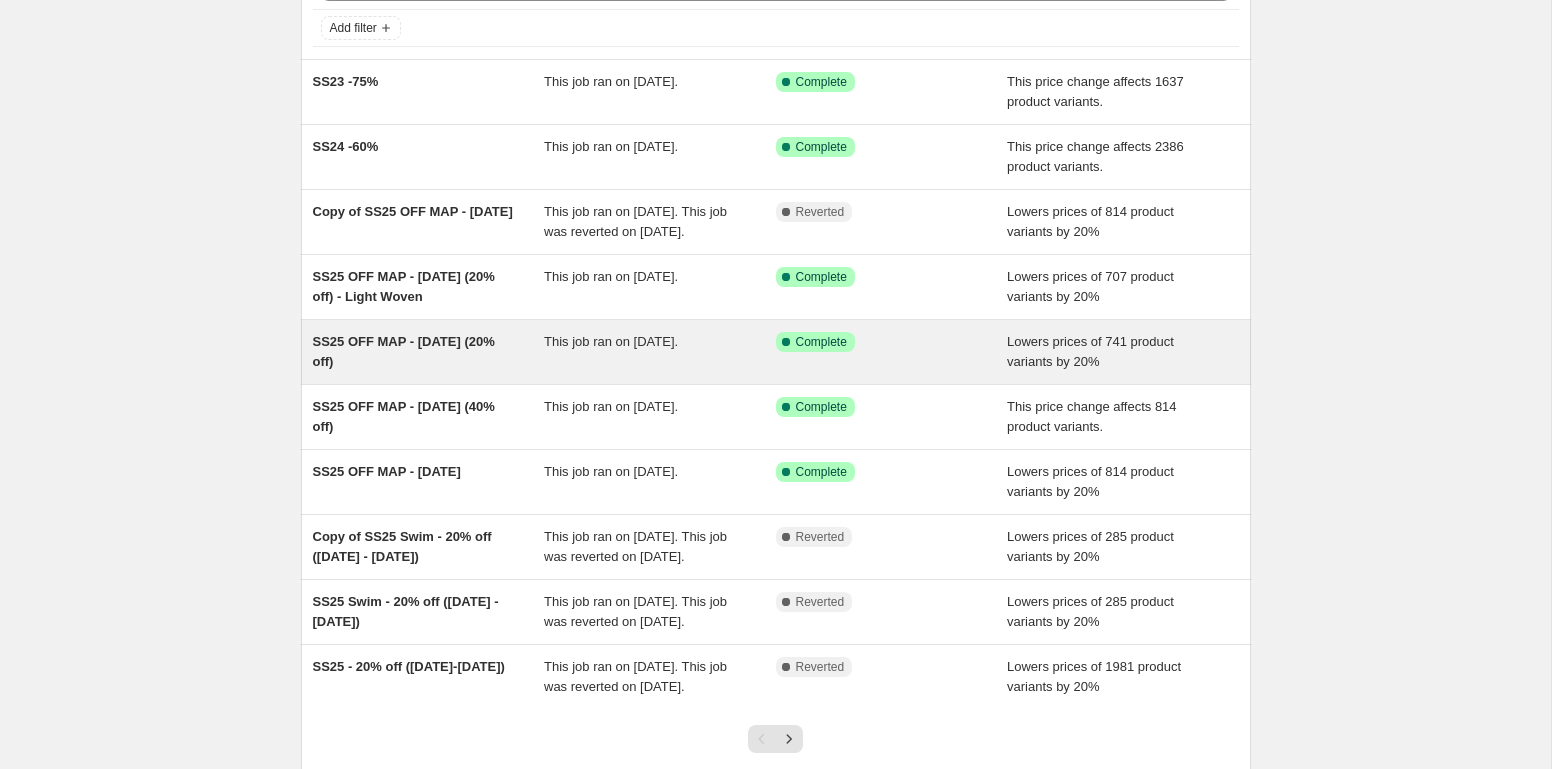 scroll, scrollTop: 125, scrollLeft: 0, axis: vertical 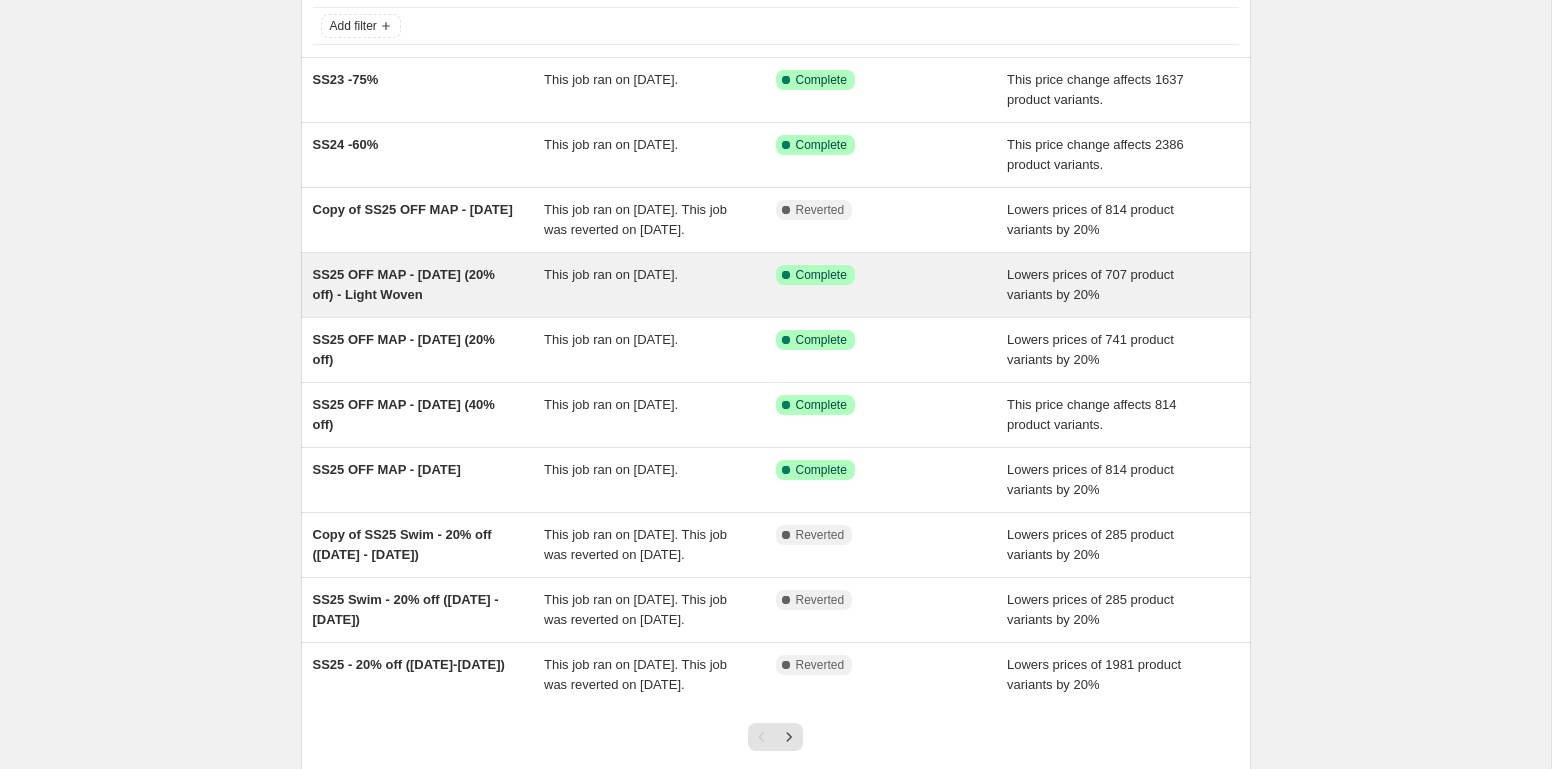 click on "SS25 OFF MAP - [DATE] (20% off) - Light Woven" at bounding box center [404, 284] 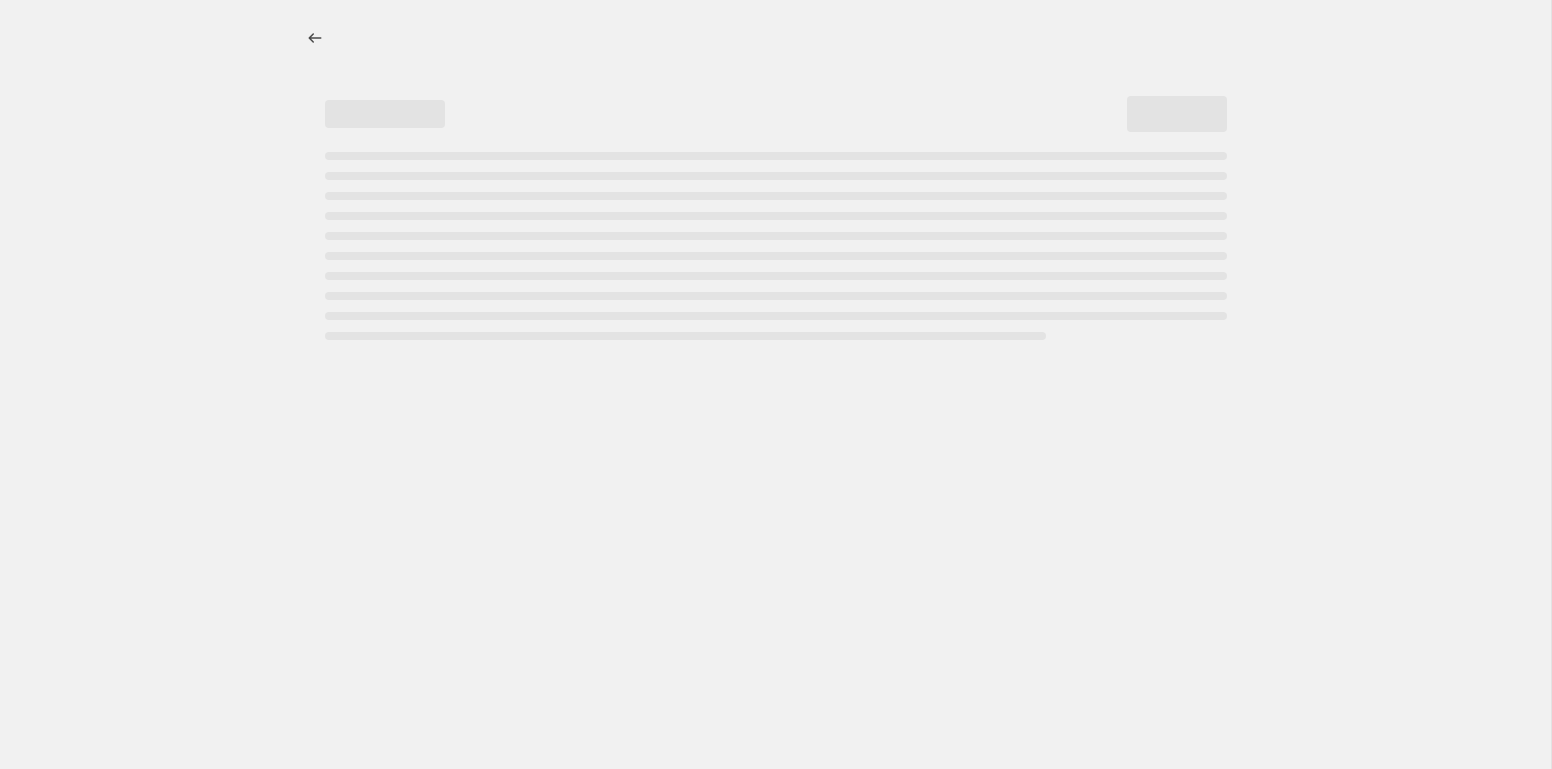 scroll, scrollTop: 0, scrollLeft: 0, axis: both 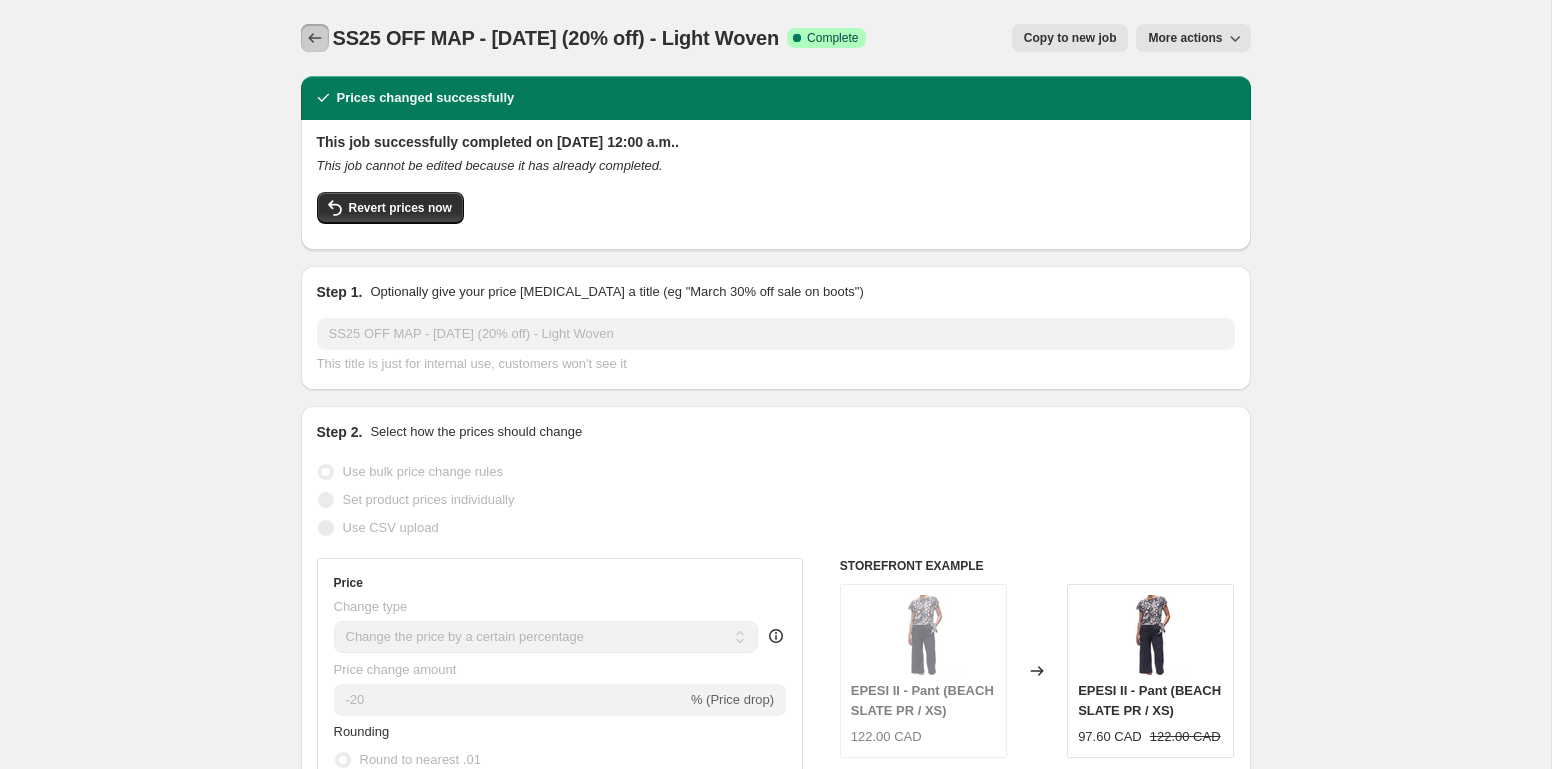 click at bounding box center [315, 38] 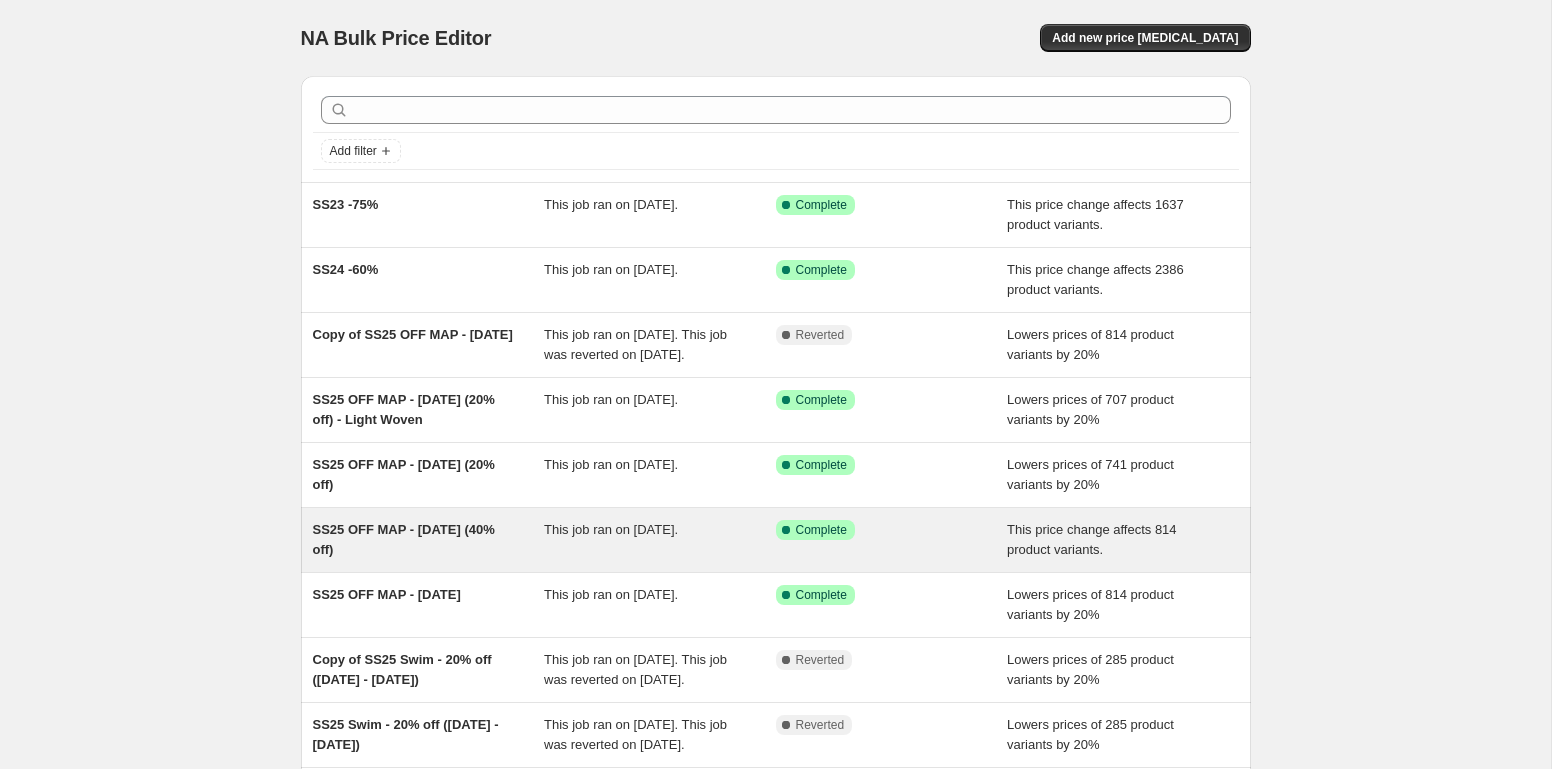 click on "SS25 OFF MAP - [DATE] (40% off)" at bounding box center [429, 540] 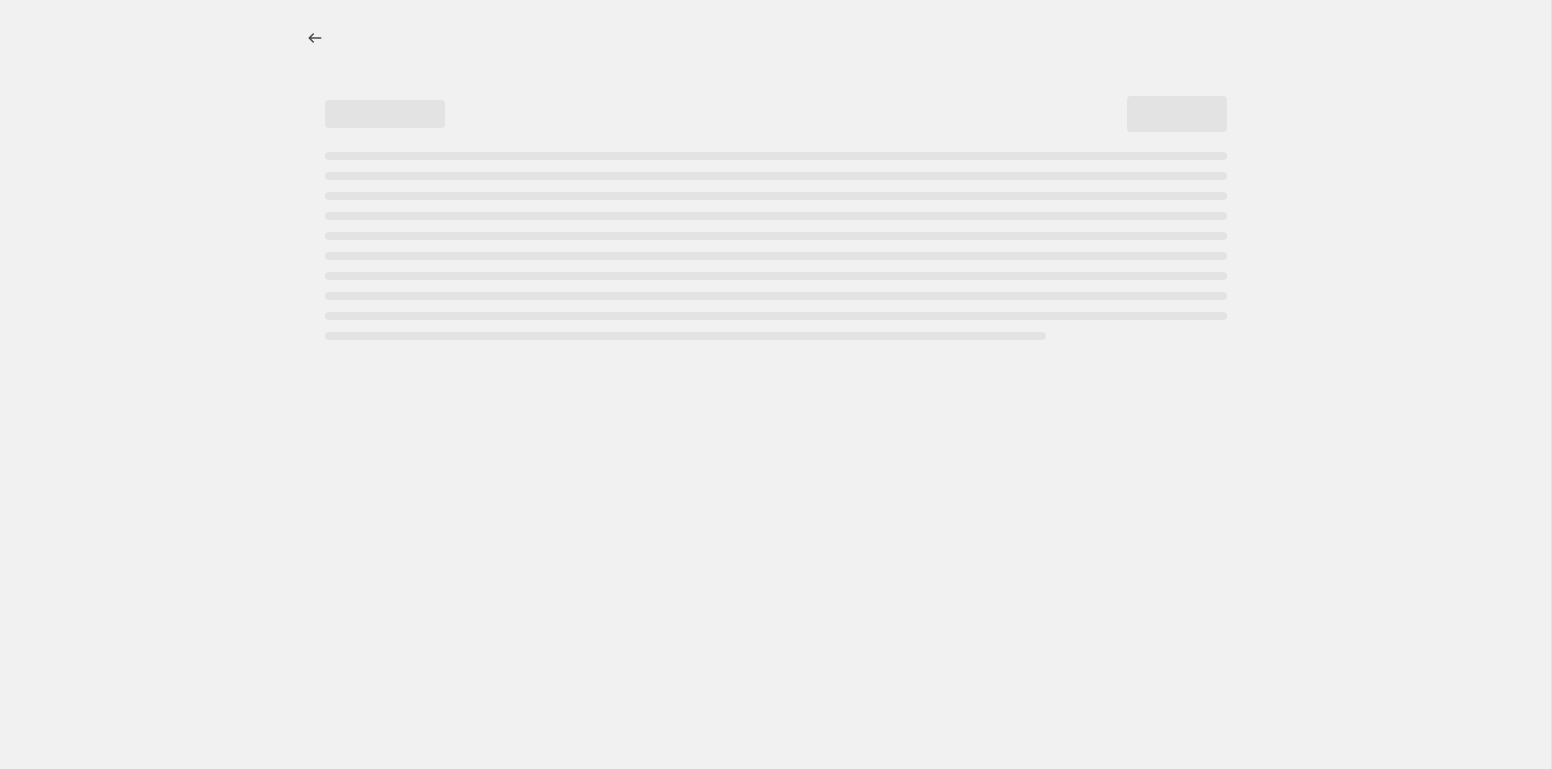 select on "pcap" 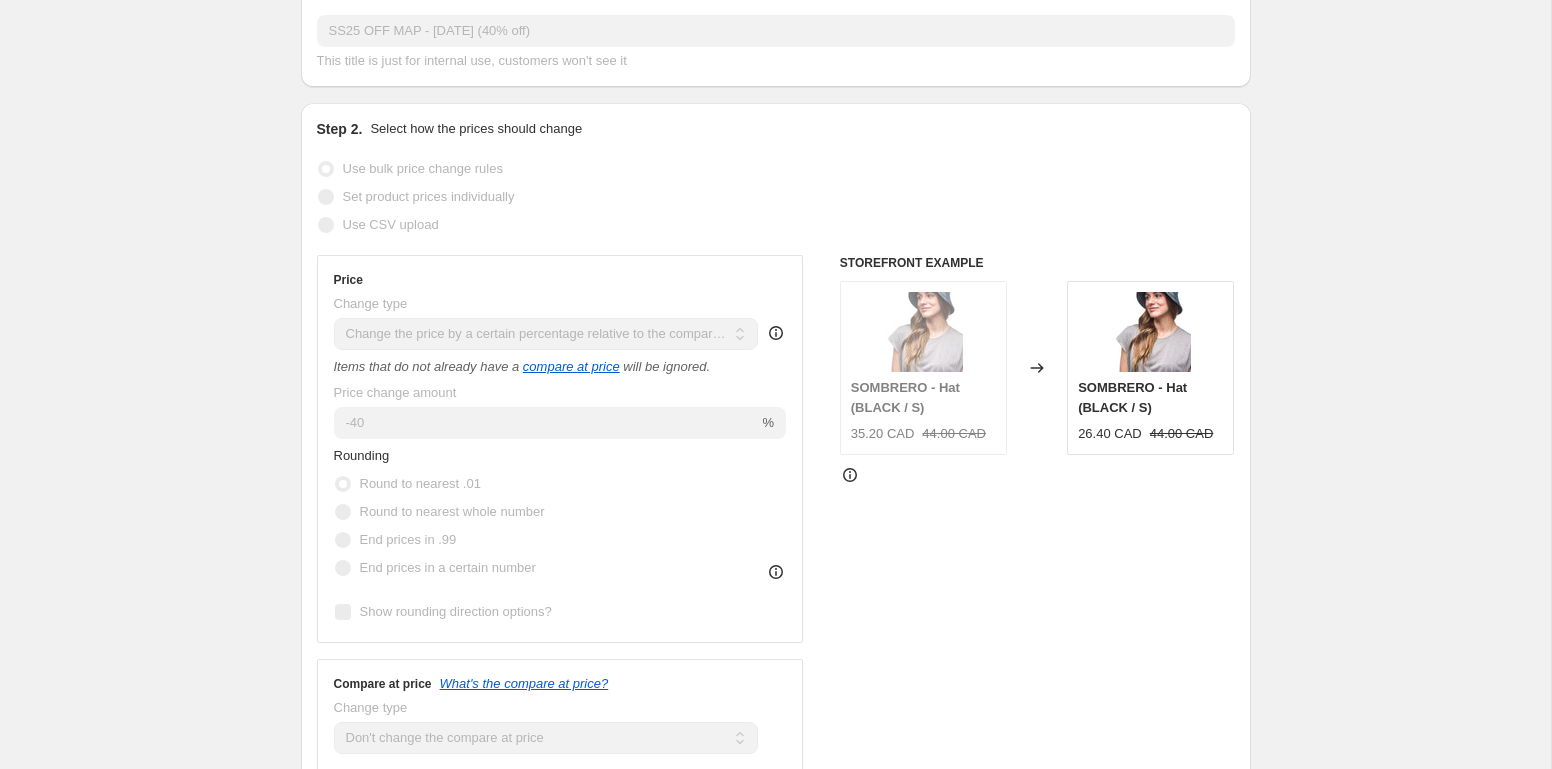 scroll, scrollTop: 0, scrollLeft: 0, axis: both 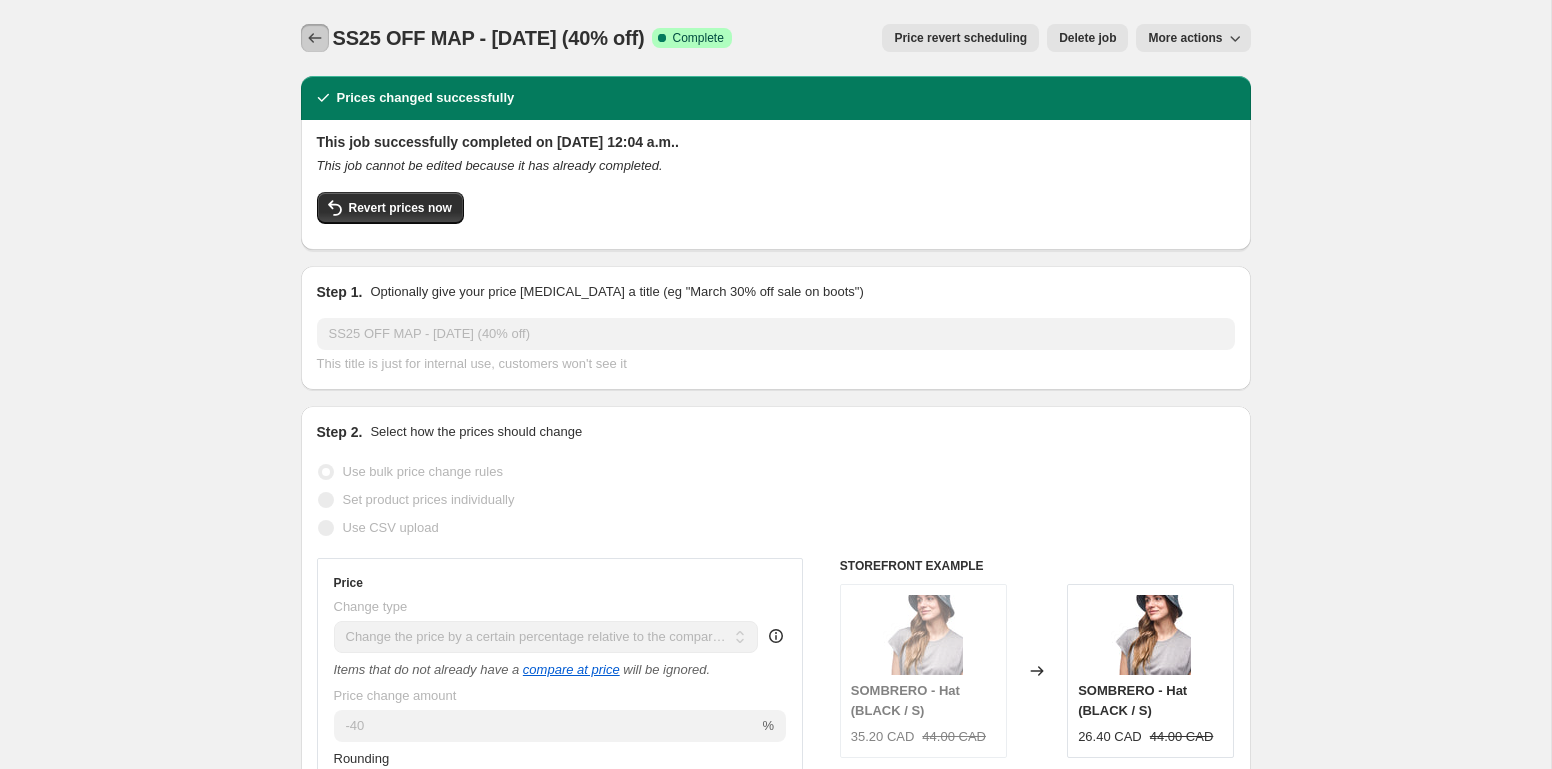 click at bounding box center (315, 38) 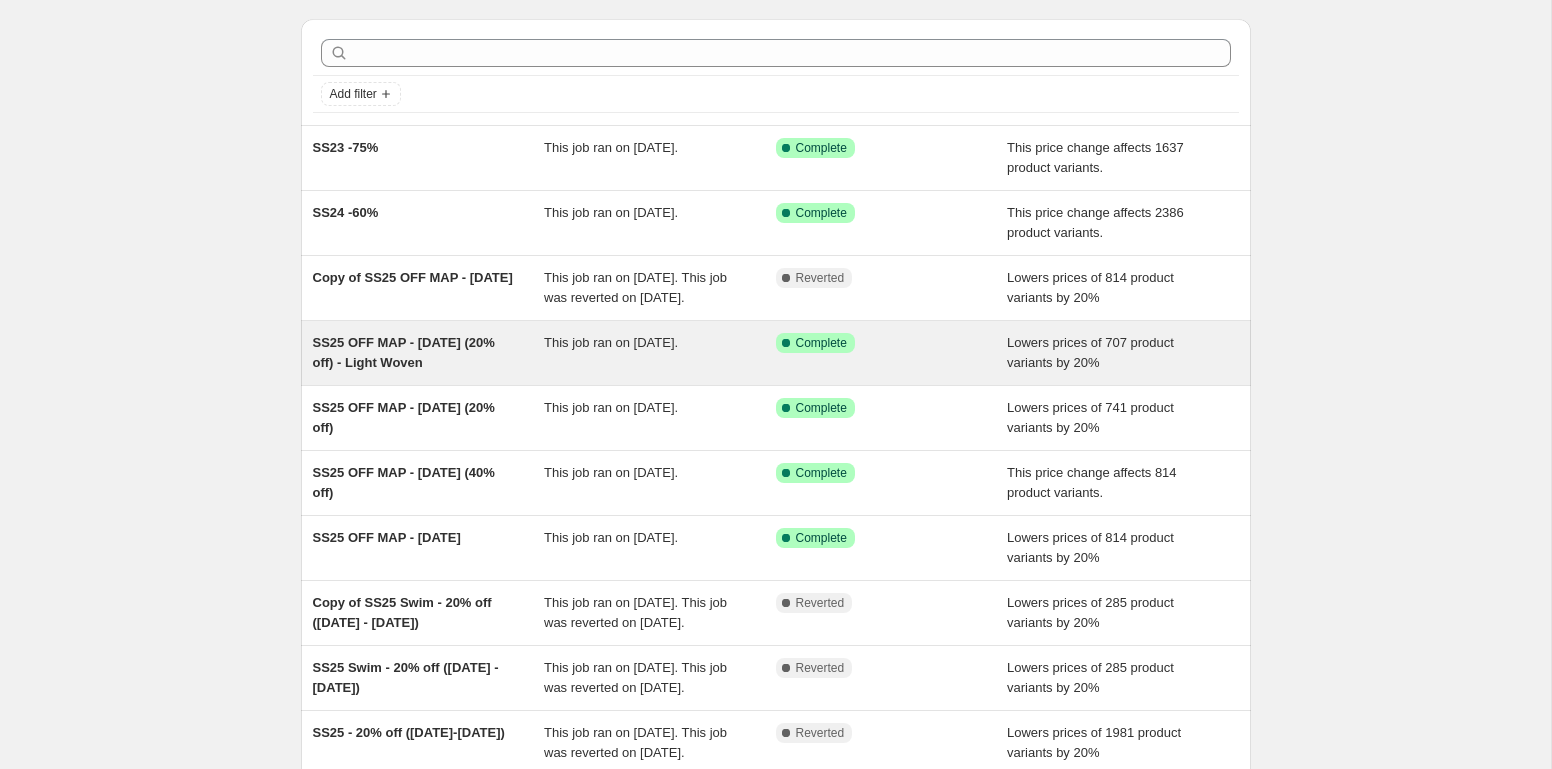 scroll, scrollTop: 67, scrollLeft: 0, axis: vertical 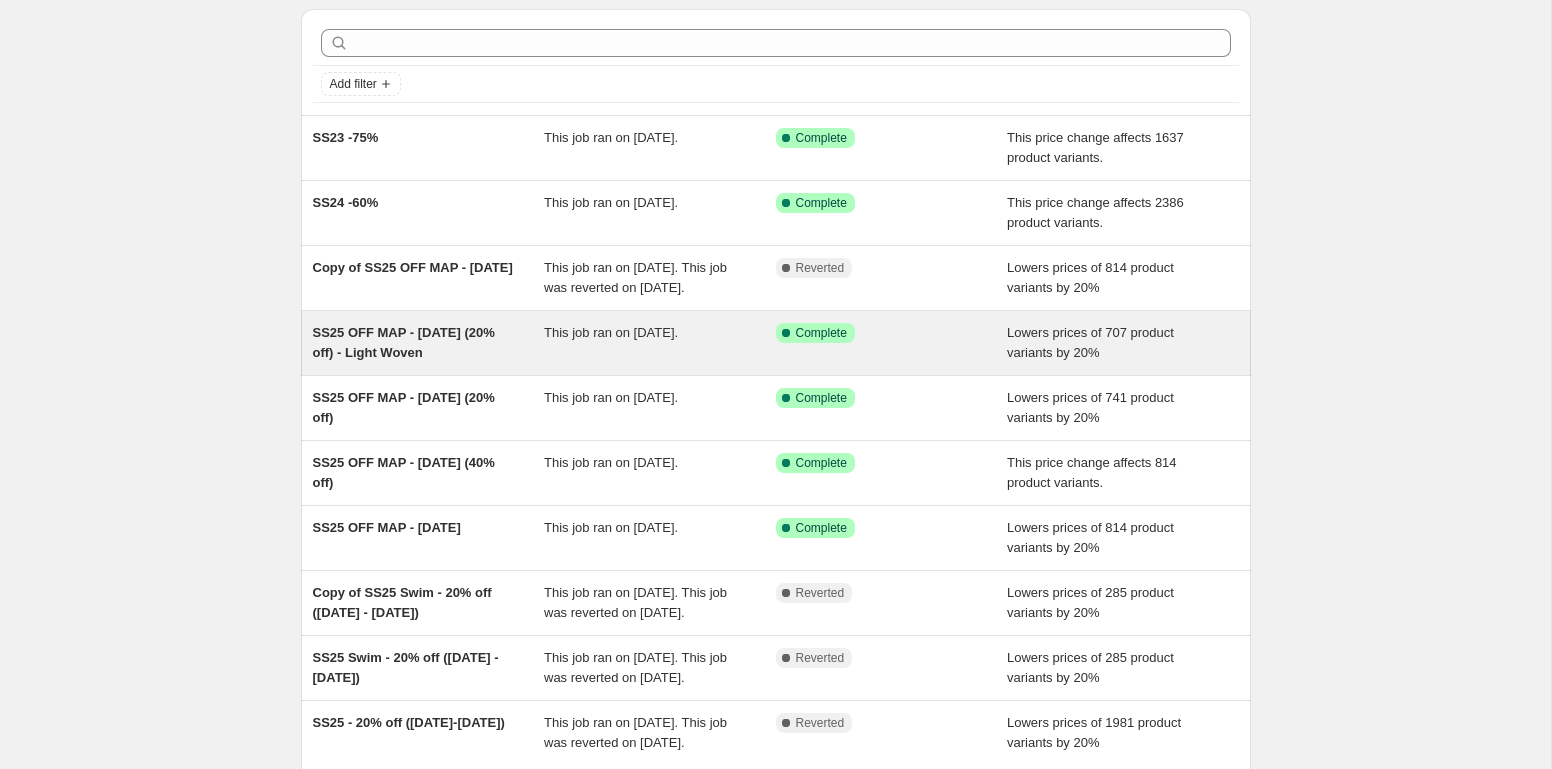 click on "SS25 OFF MAP - [DATE] (20% off) - Light Woven This job ran on [DATE]. Success Complete Complete Lowers prices of 707 product variants by 20%" at bounding box center [776, 343] 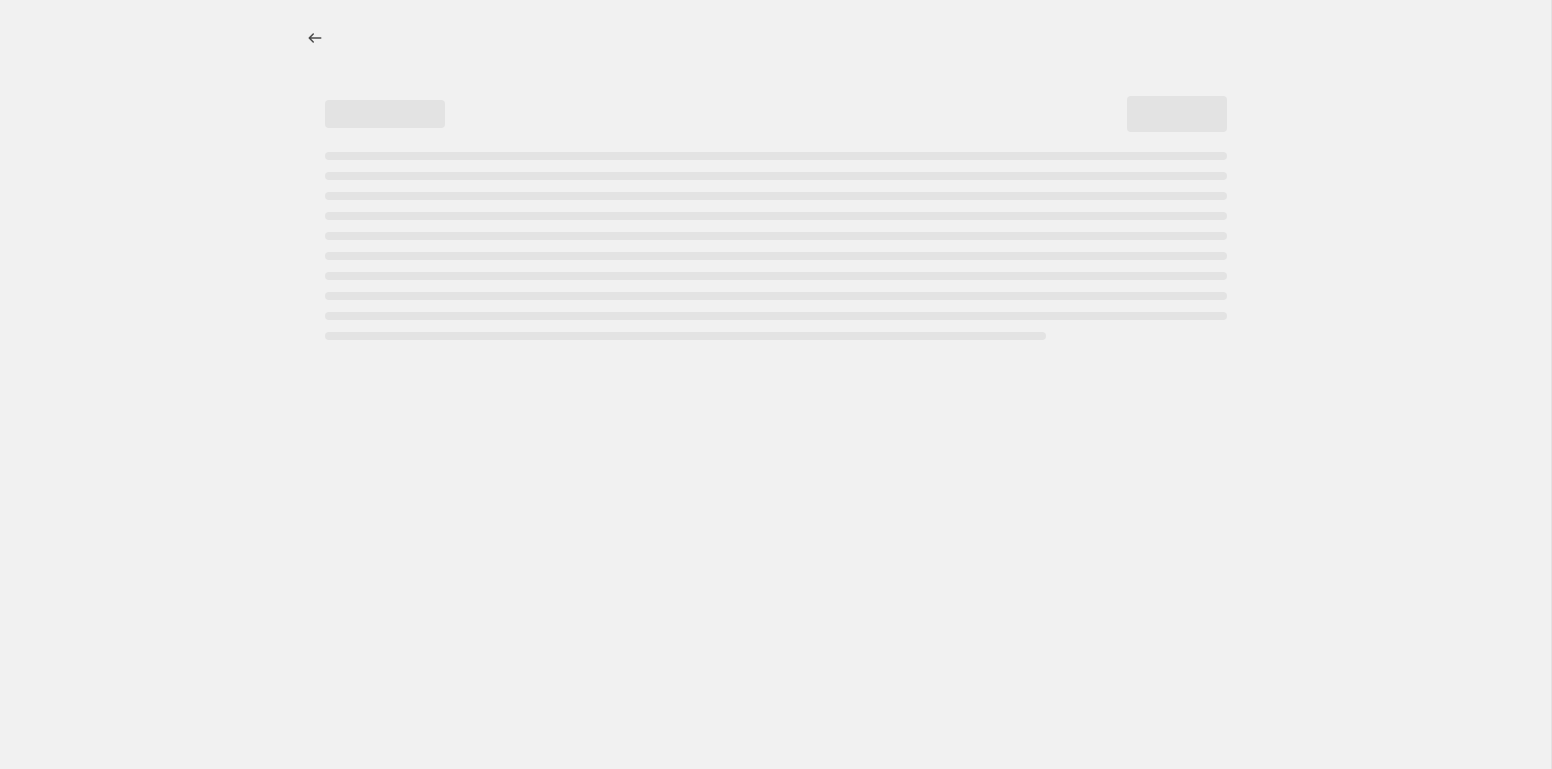 select on "percentage" 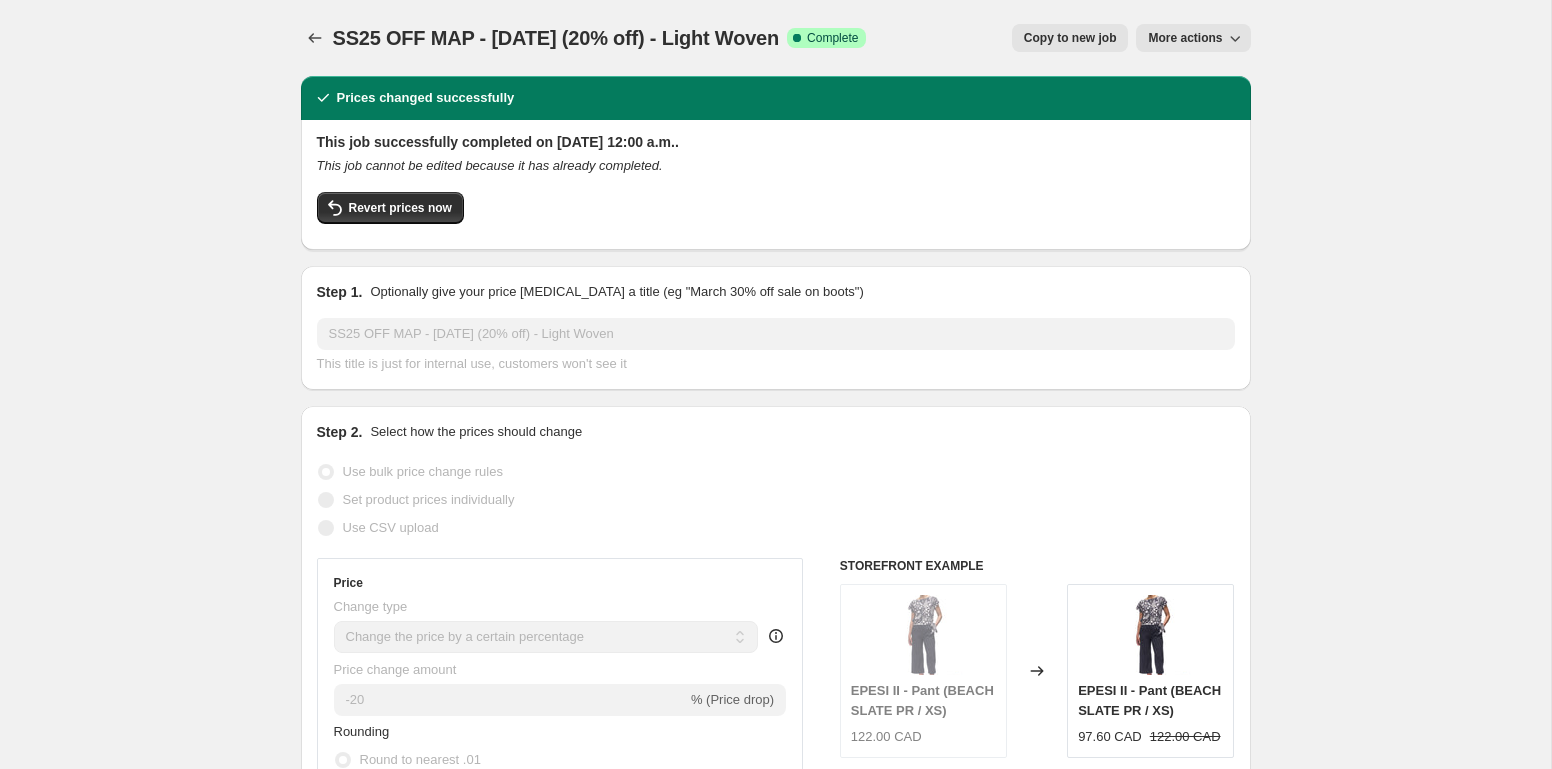 click on "Copy to new job" at bounding box center (1070, 38) 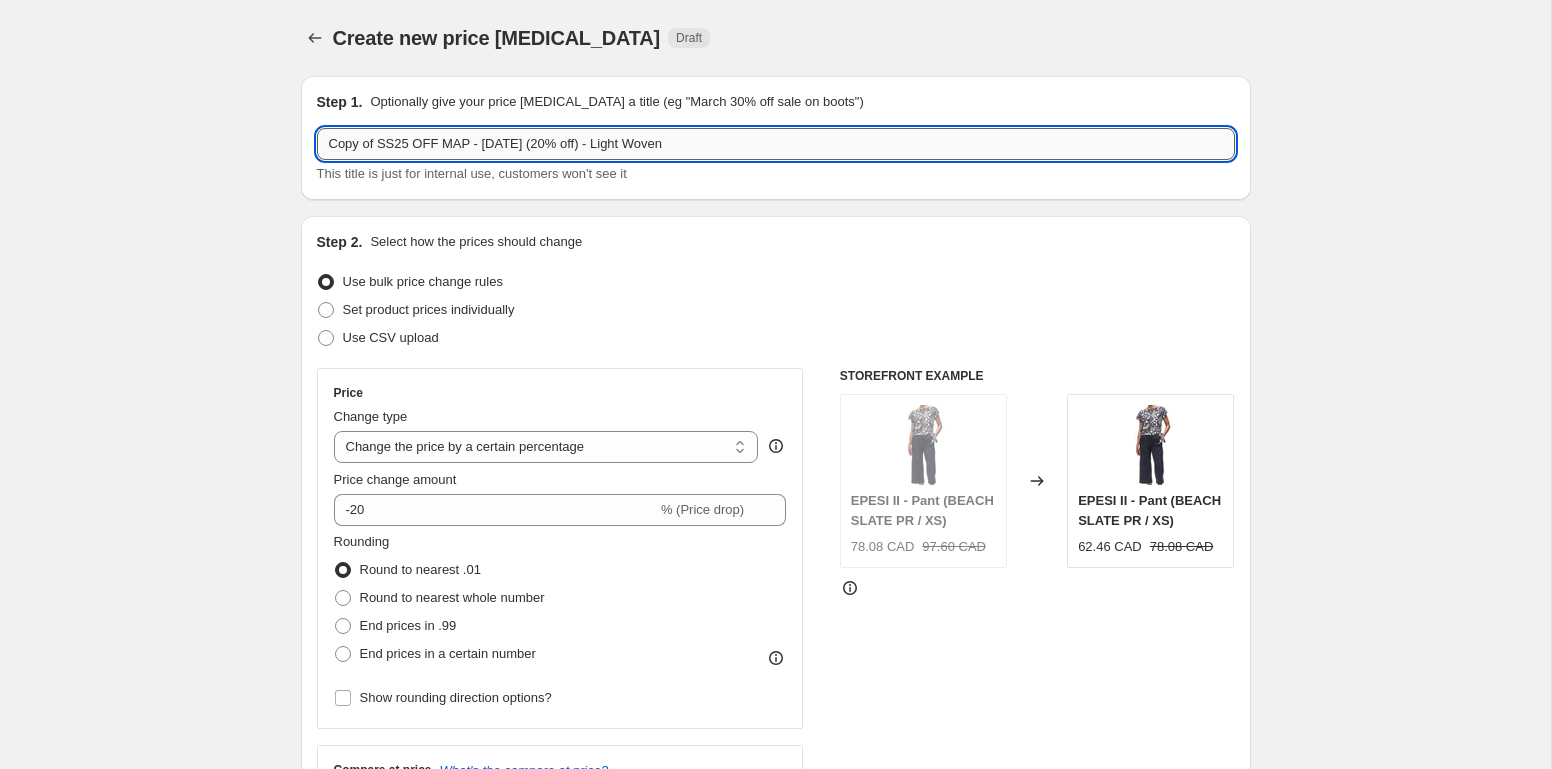 click on "Copy of SS25 OFF MAP - [DATE] (20% off) - Light Woven" at bounding box center (776, 144) 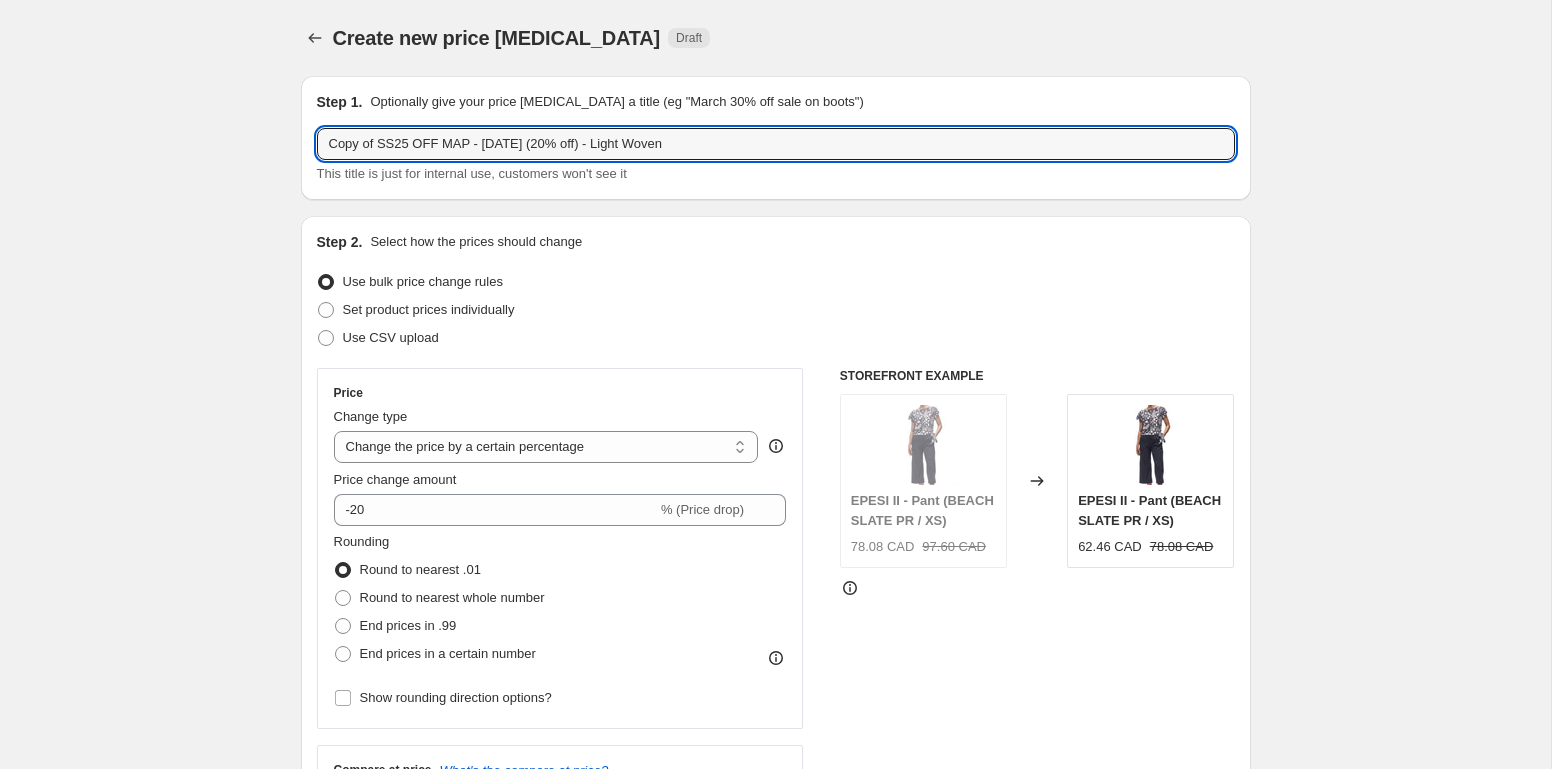 drag, startPoint x: 384, startPoint y: 143, endPoint x: 257, endPoint y: 140, distance: 127.03543 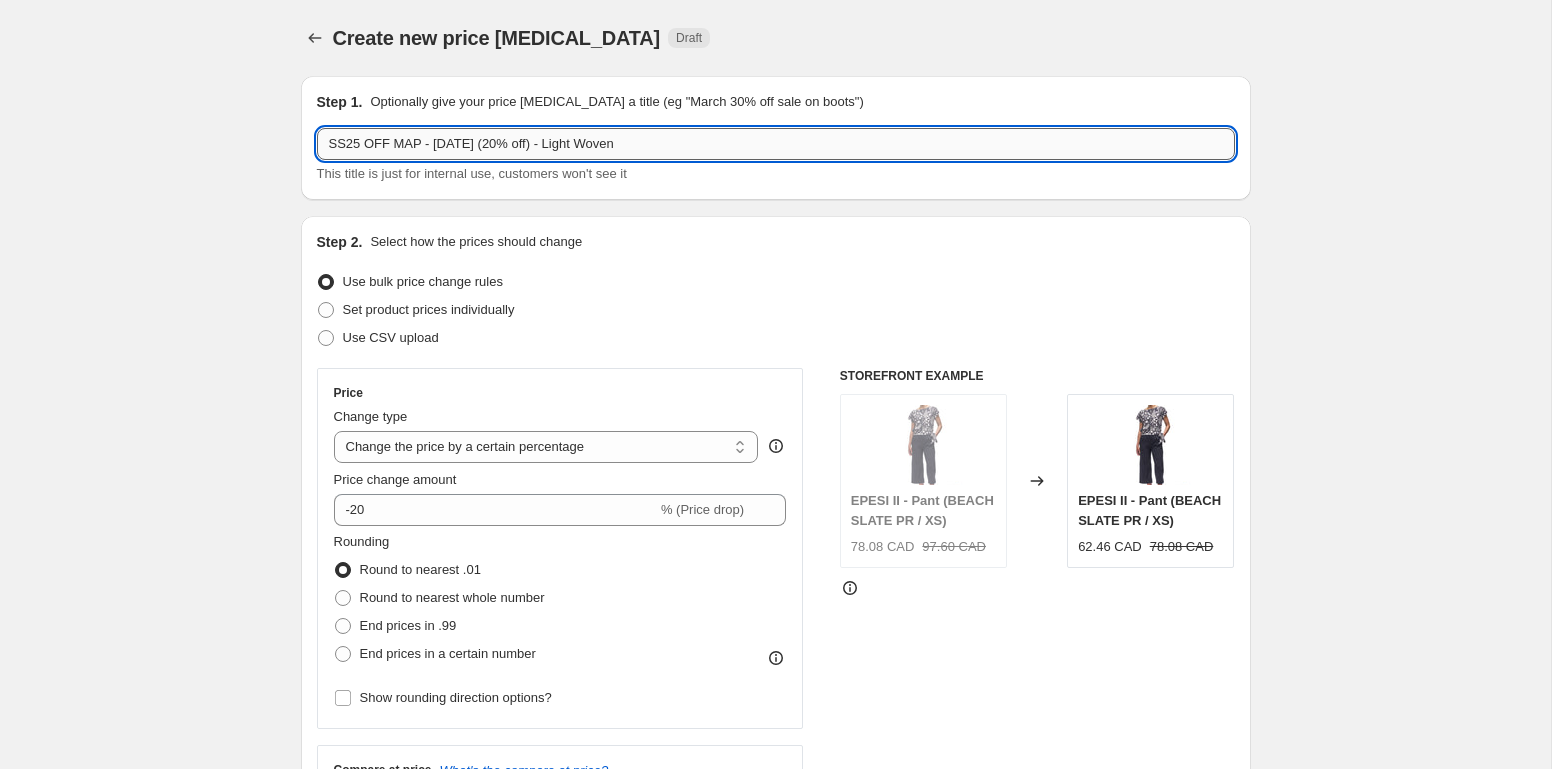 click on "SS25 OFF MAP - [DATE] (20% off) - Light Woven" at bounding box center [776, 144] 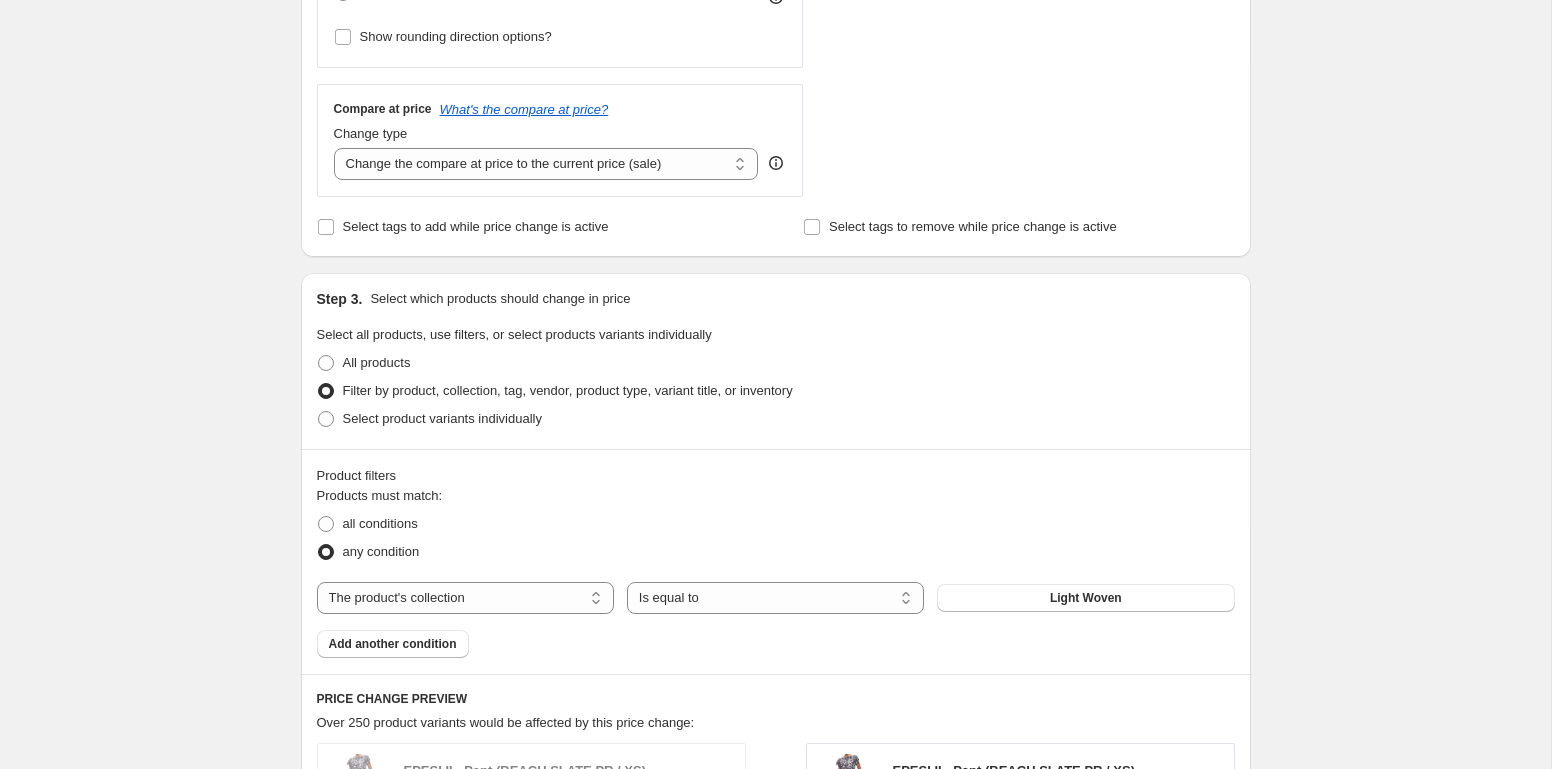 scroll, scrollTop: 673, scrollLeft: 0, axis: vertical 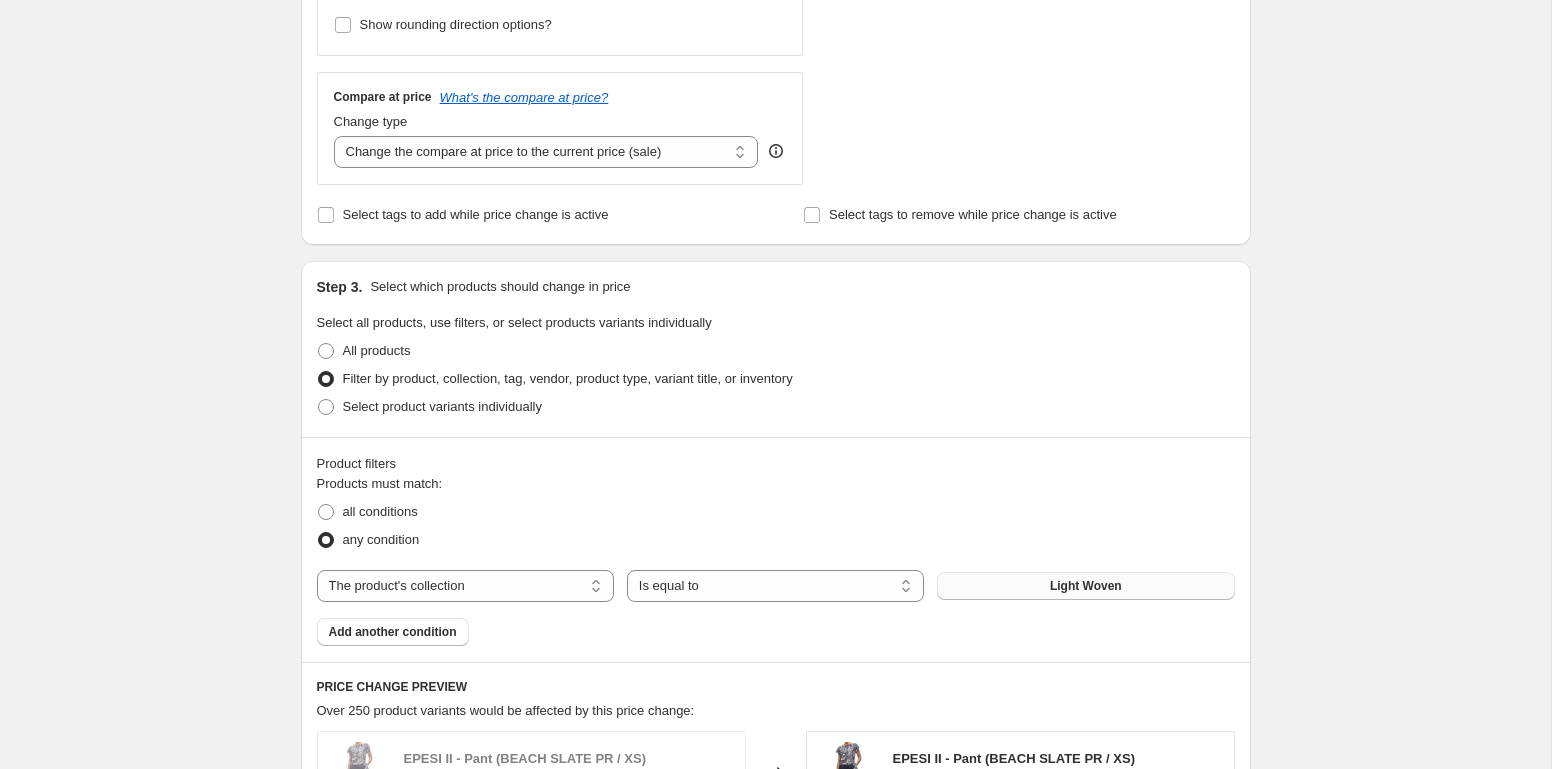 type on "SS25 OFF MAP - [DATE] (20% off) -Cloud Light + Quick Dry Knit" 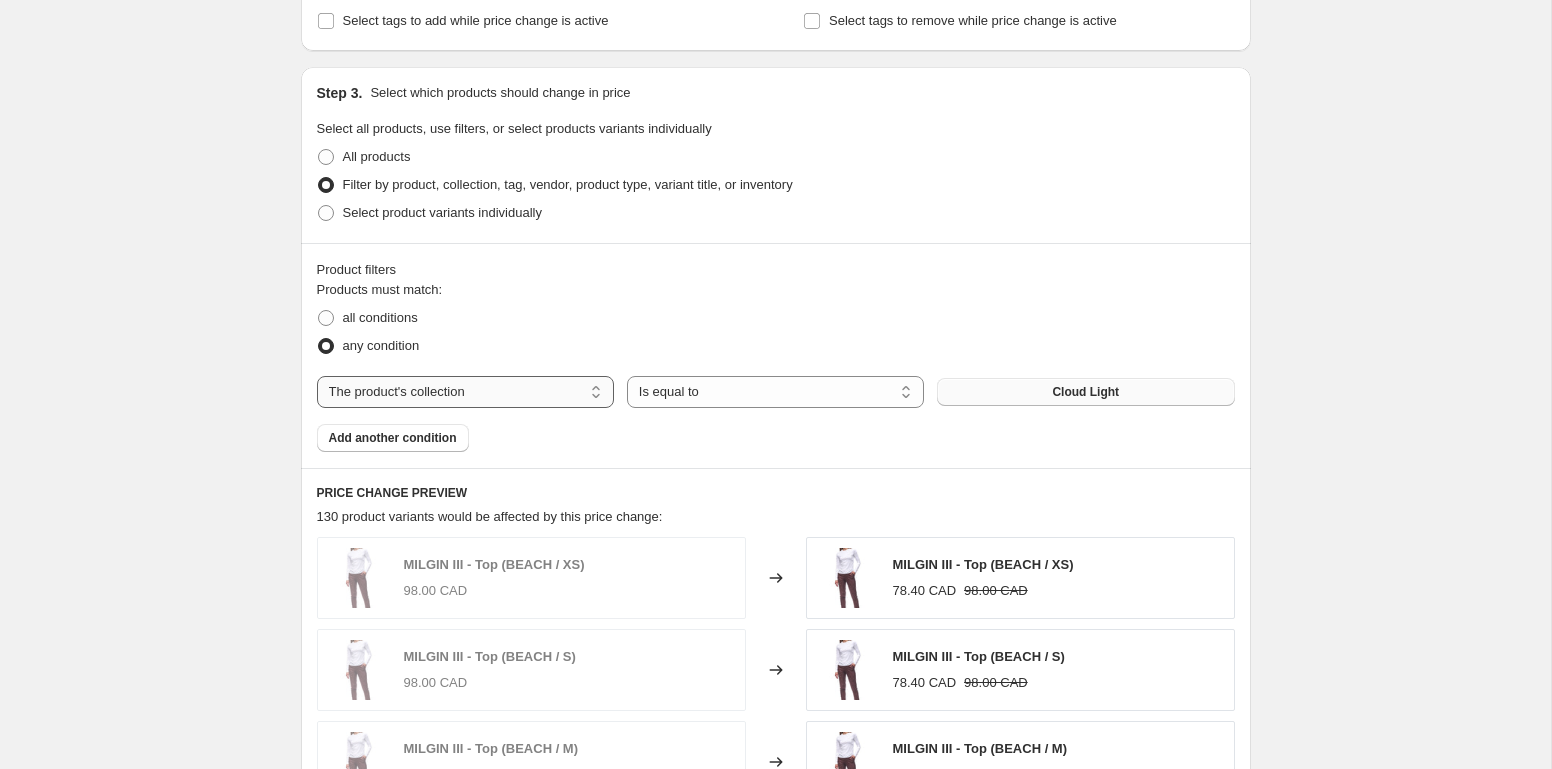 scroll, scrollTop: 879, scrollLeft: 0, axis: vertical 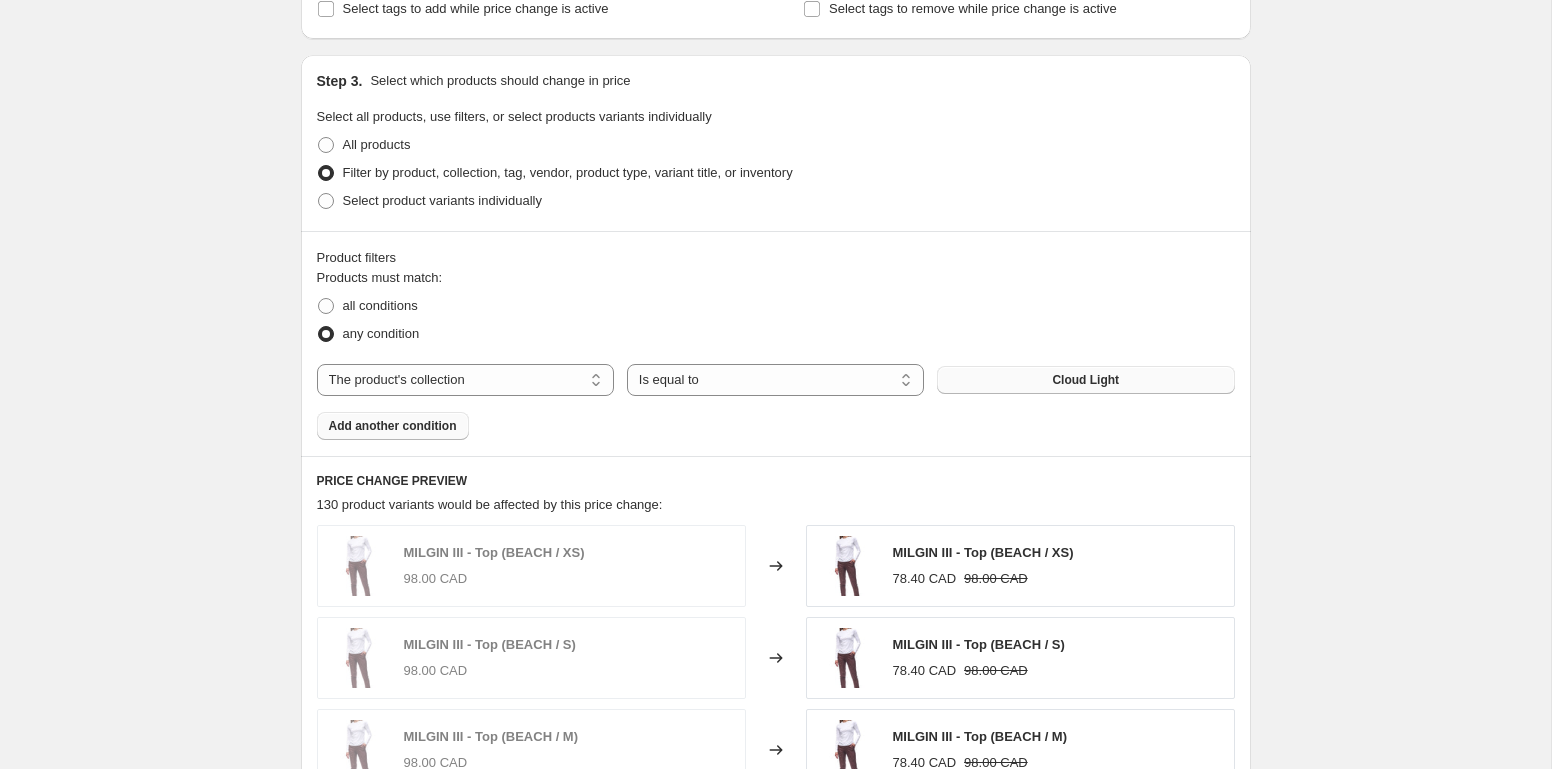 click on "Add another condition" at bounding box center (393, 426) 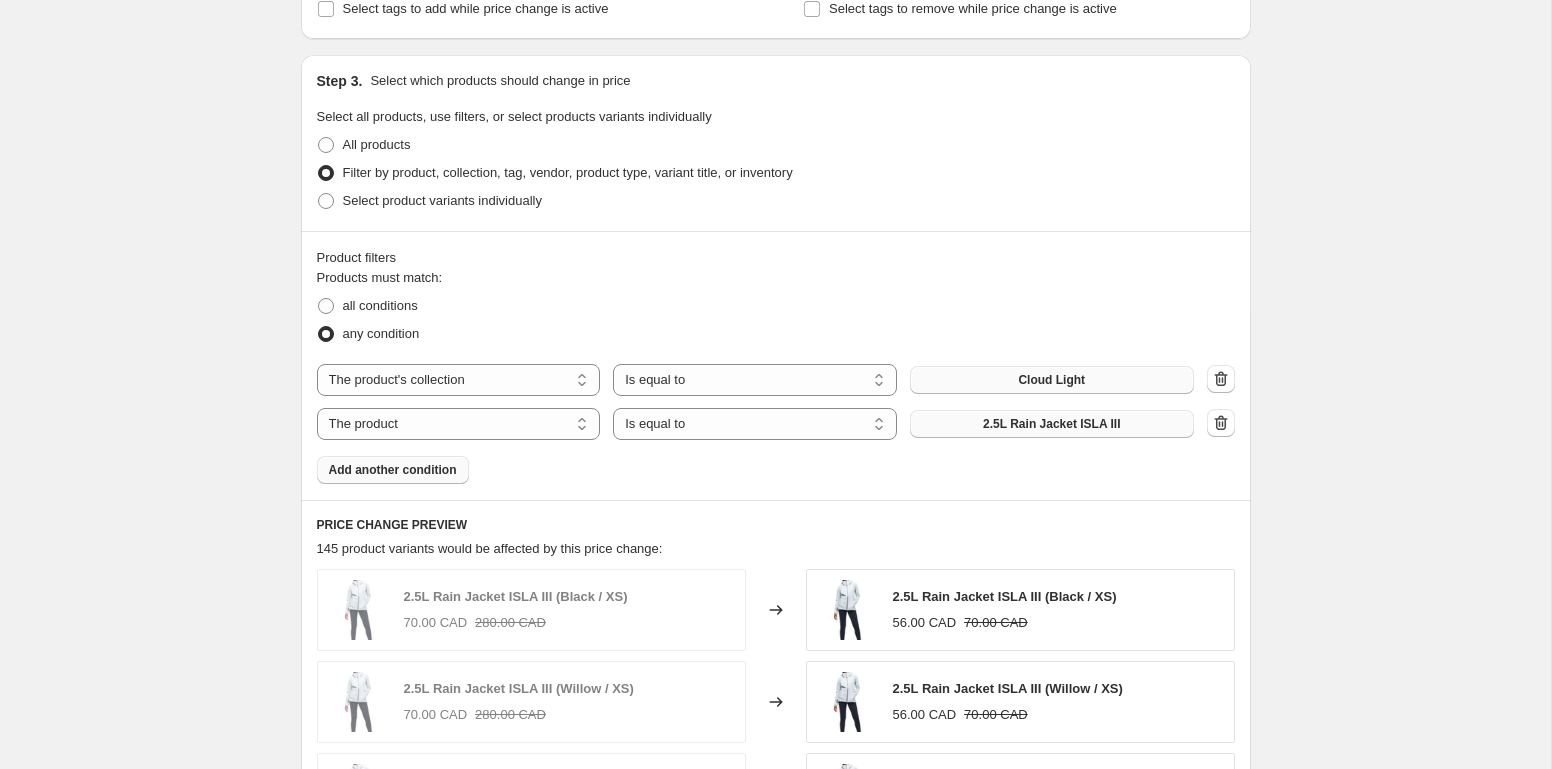 click on "2.5L Rain Jacket ISLA III" at bounding box center (1051, 424) 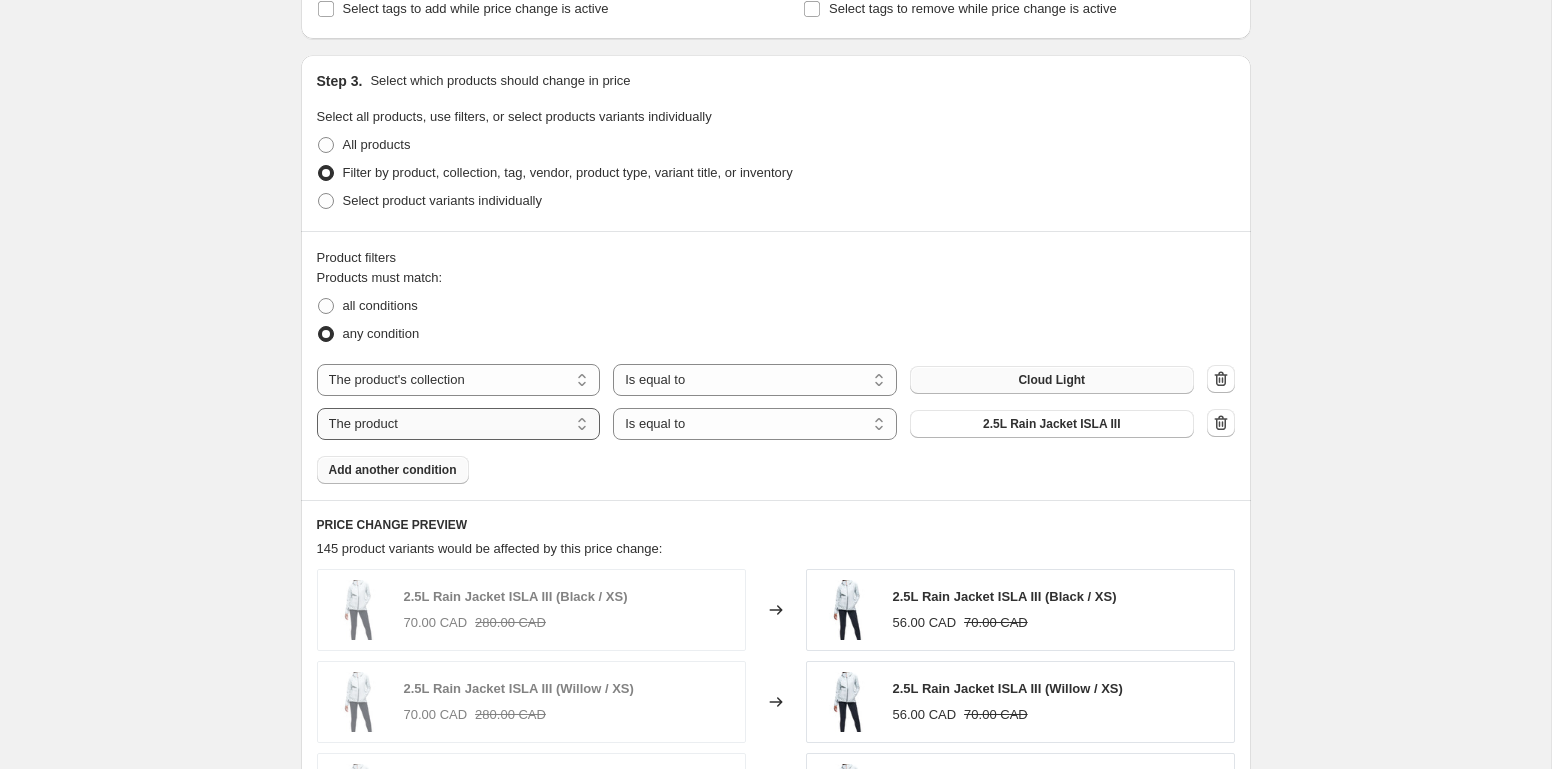 select on "collection" 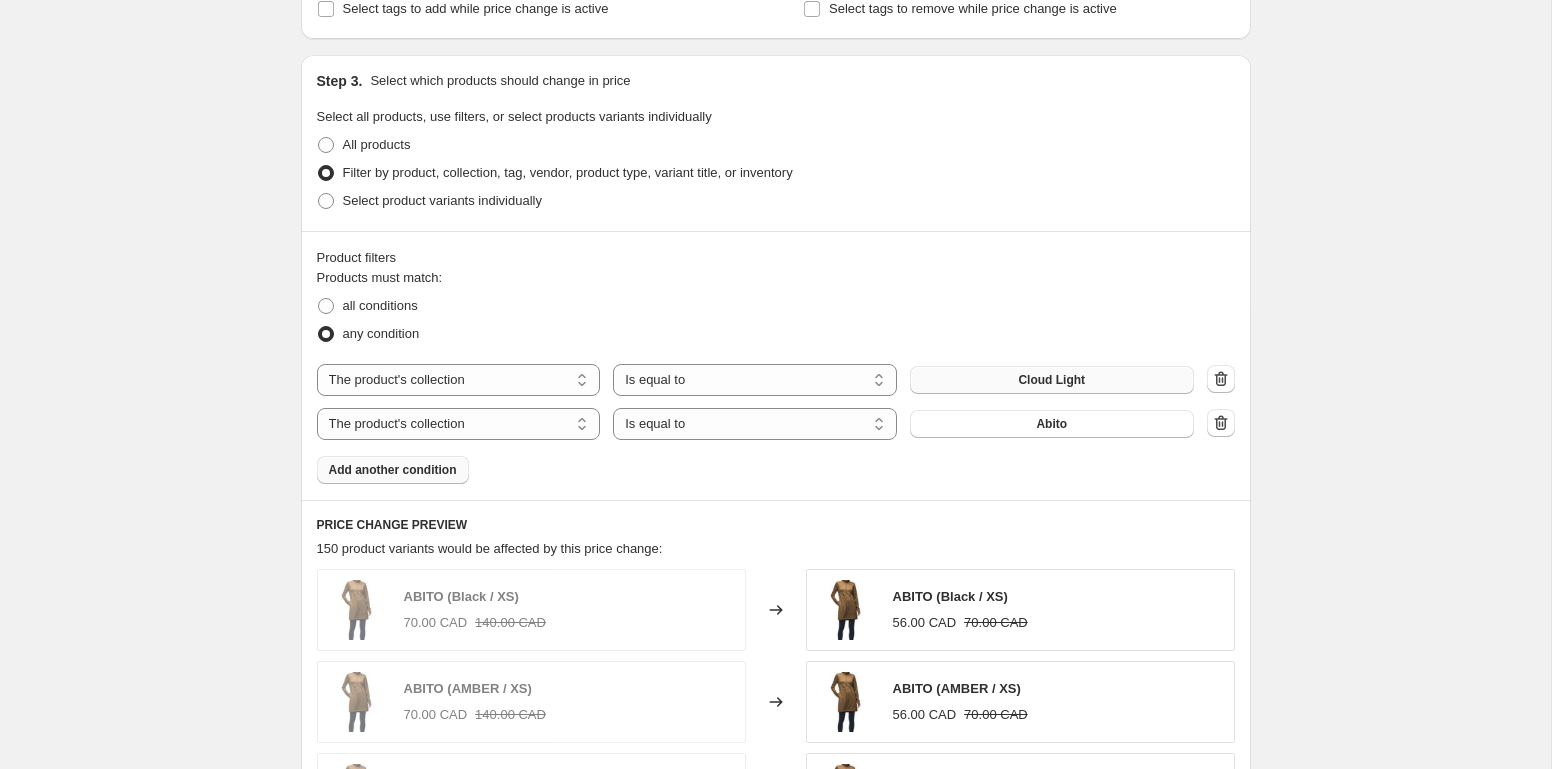 click on "Abito" at bounding box center (1052, 424) 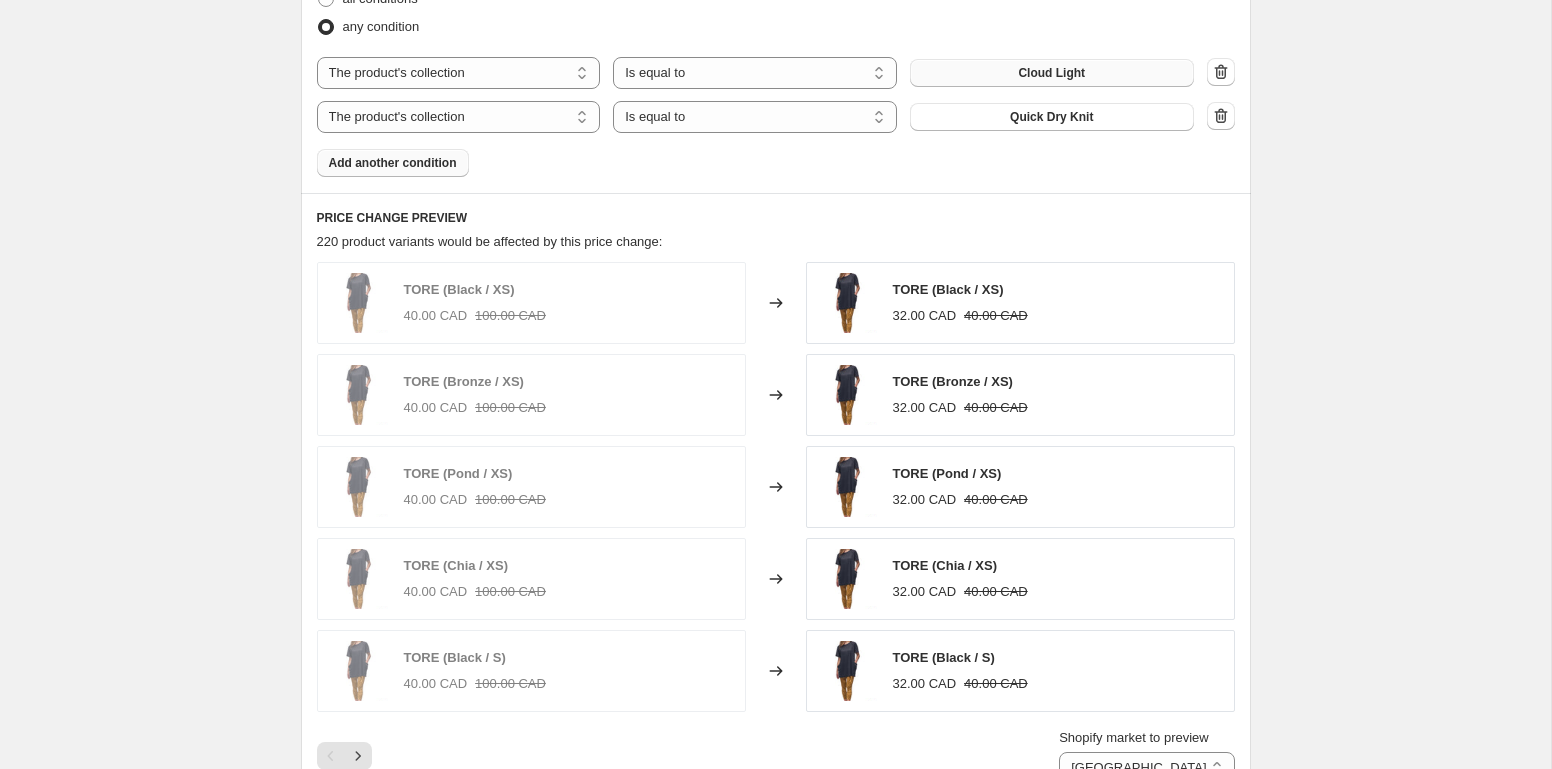 scroll, scrollTop: 1196, scrollLeft: 0, axis: vertical 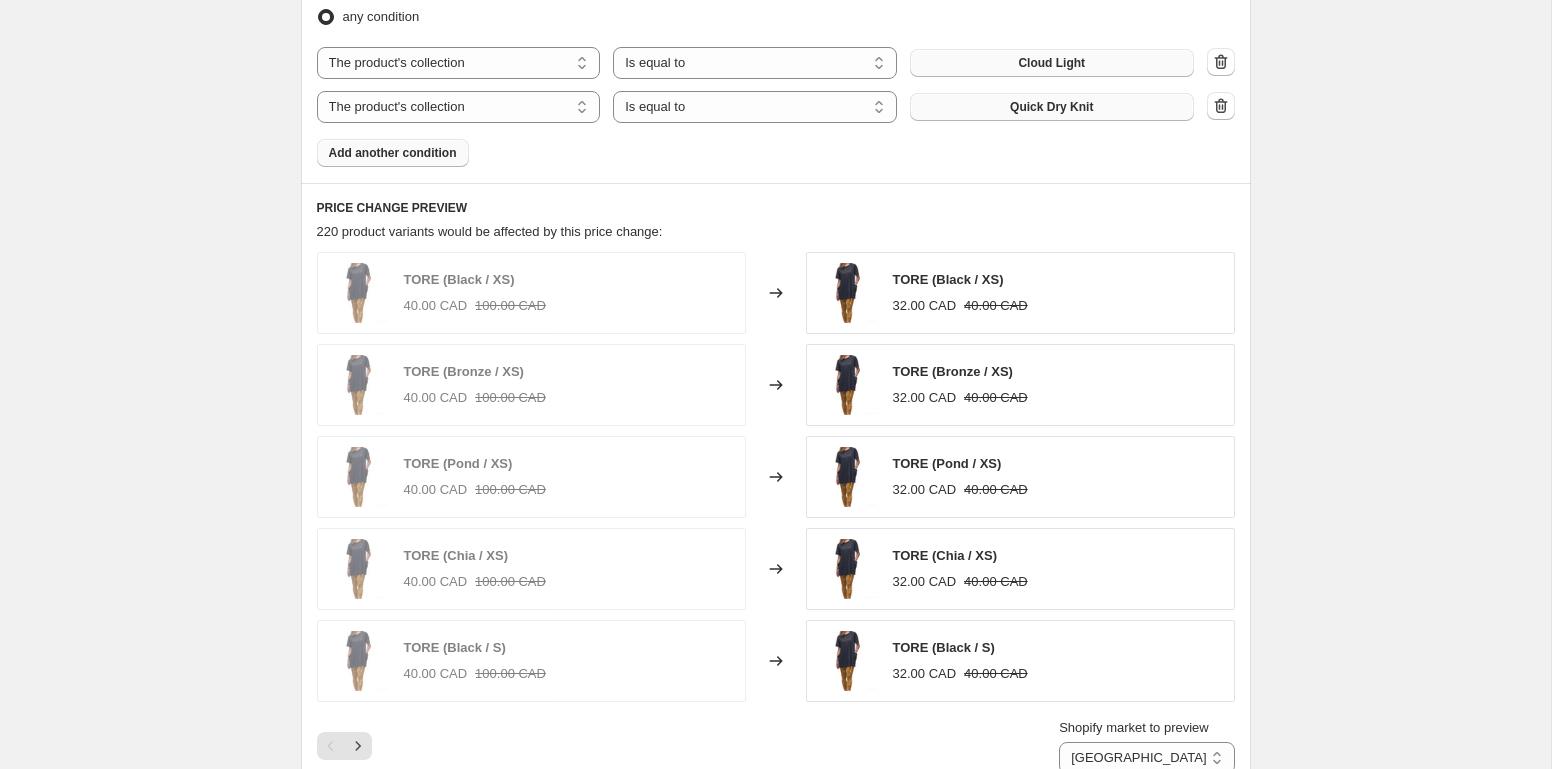 click on "Quick Dry Knit" at bounding box center (1051, 107) 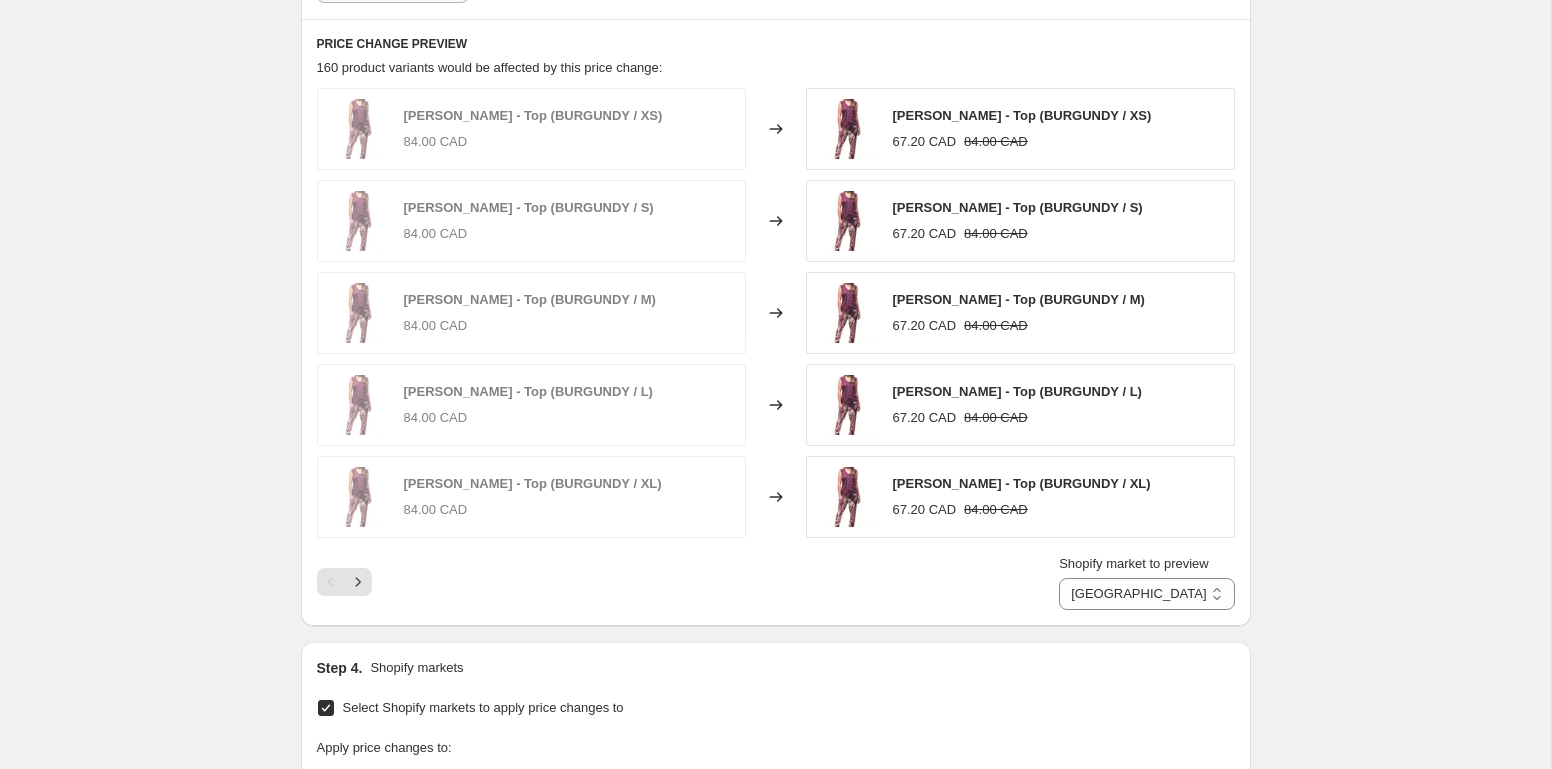 scroll, scrollTop: 1388, scrollLeft: 0, axis: vertical 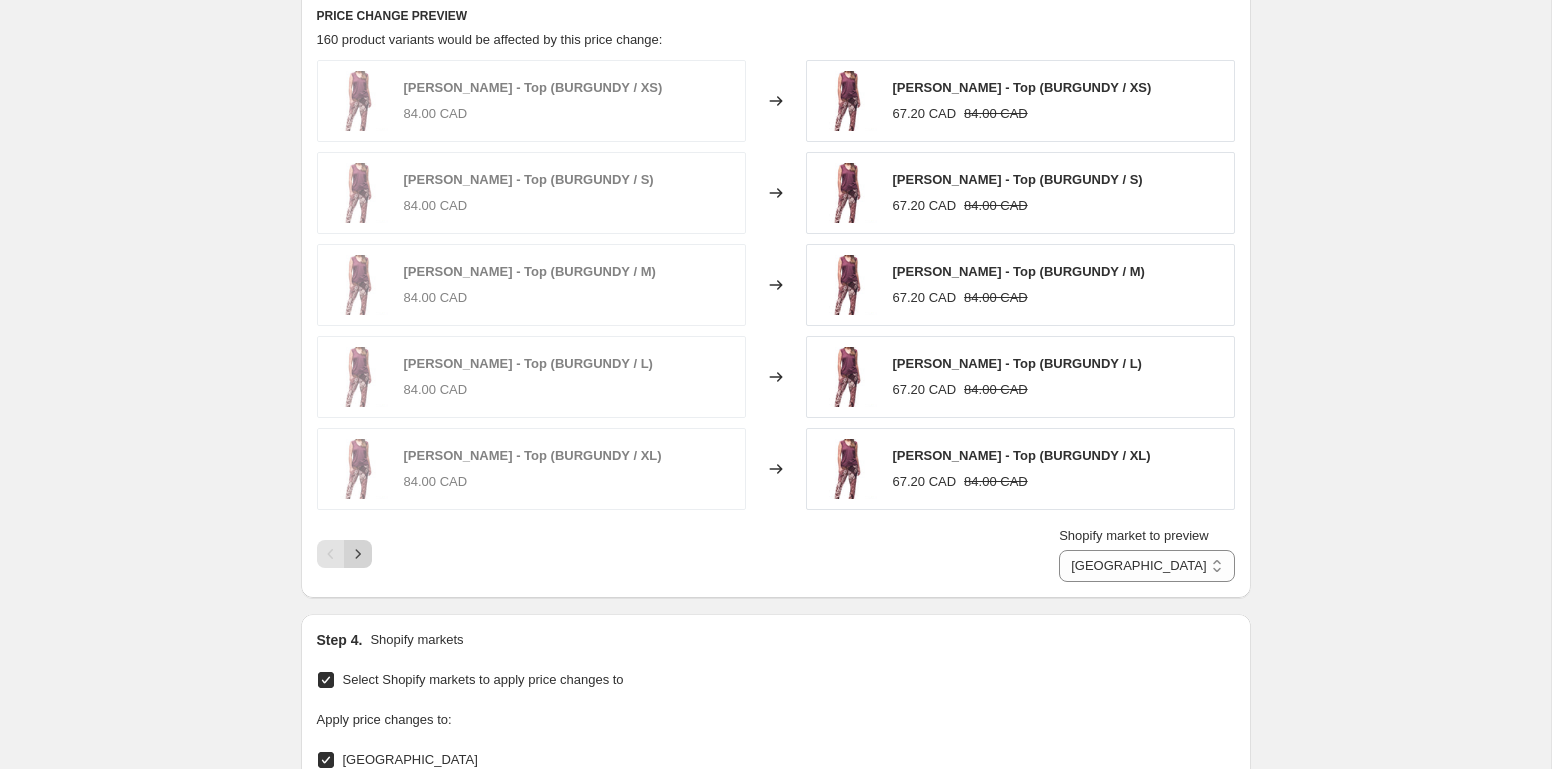 click at bounding box center [358, 554] 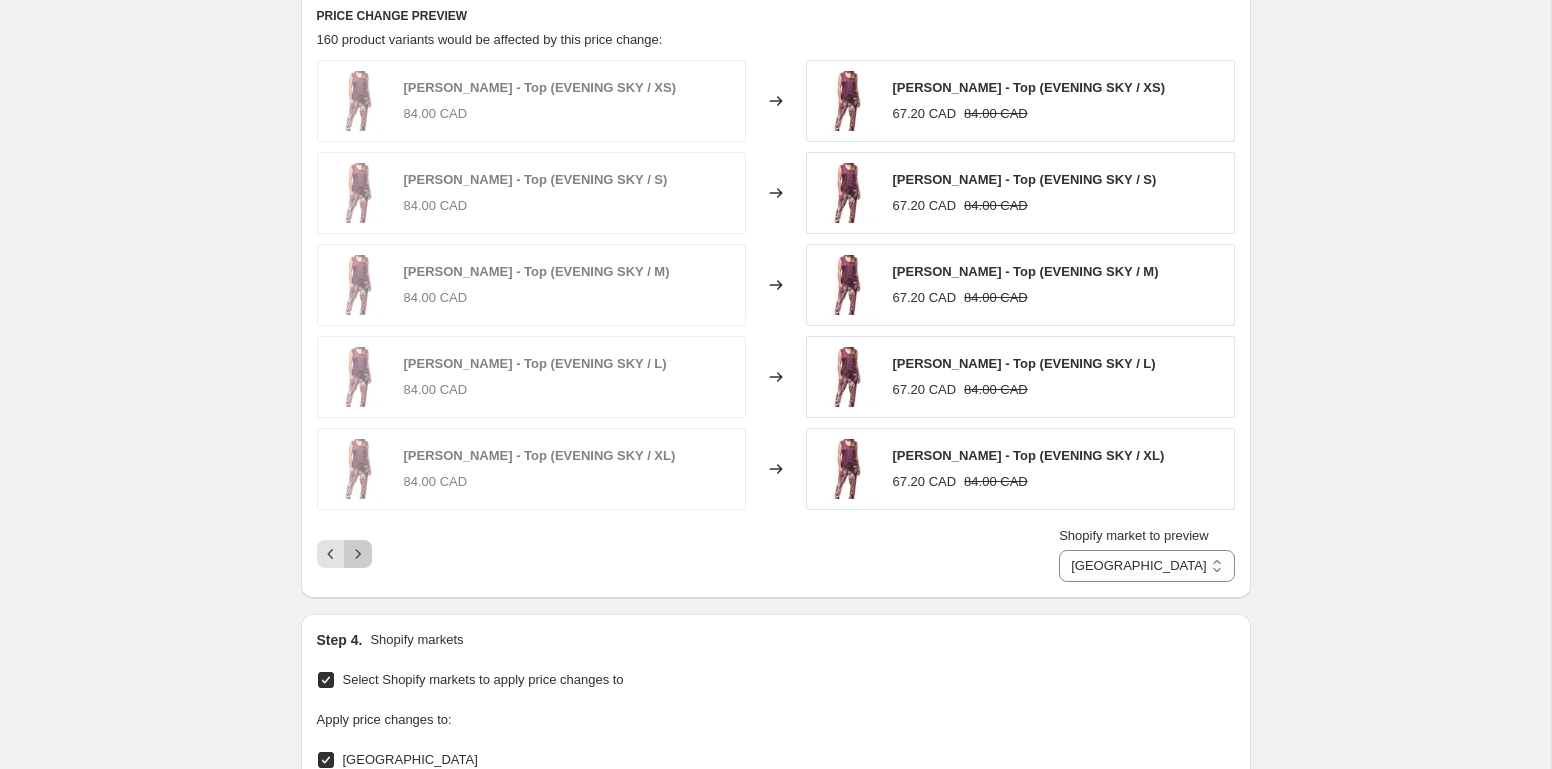 click 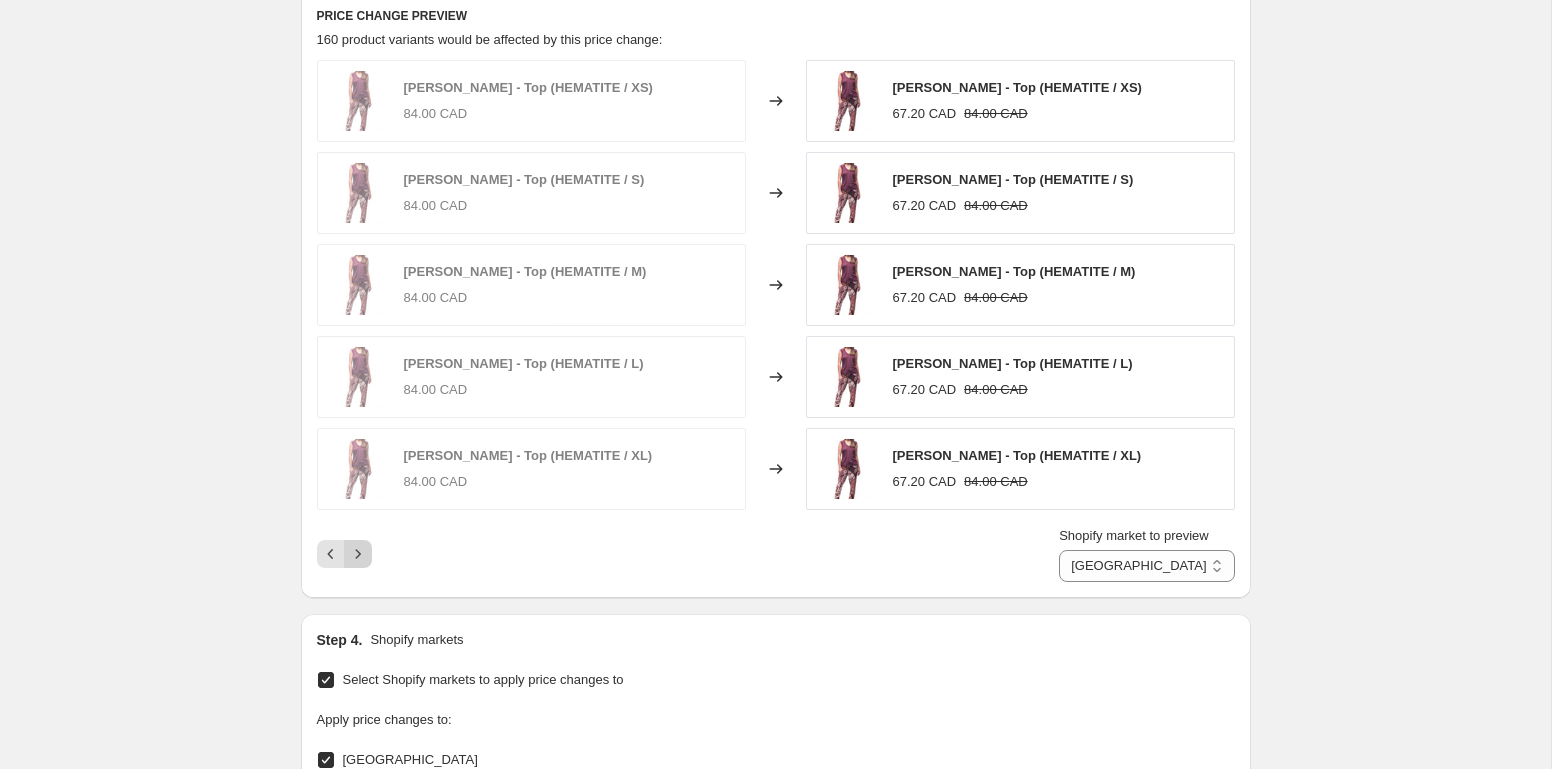 click 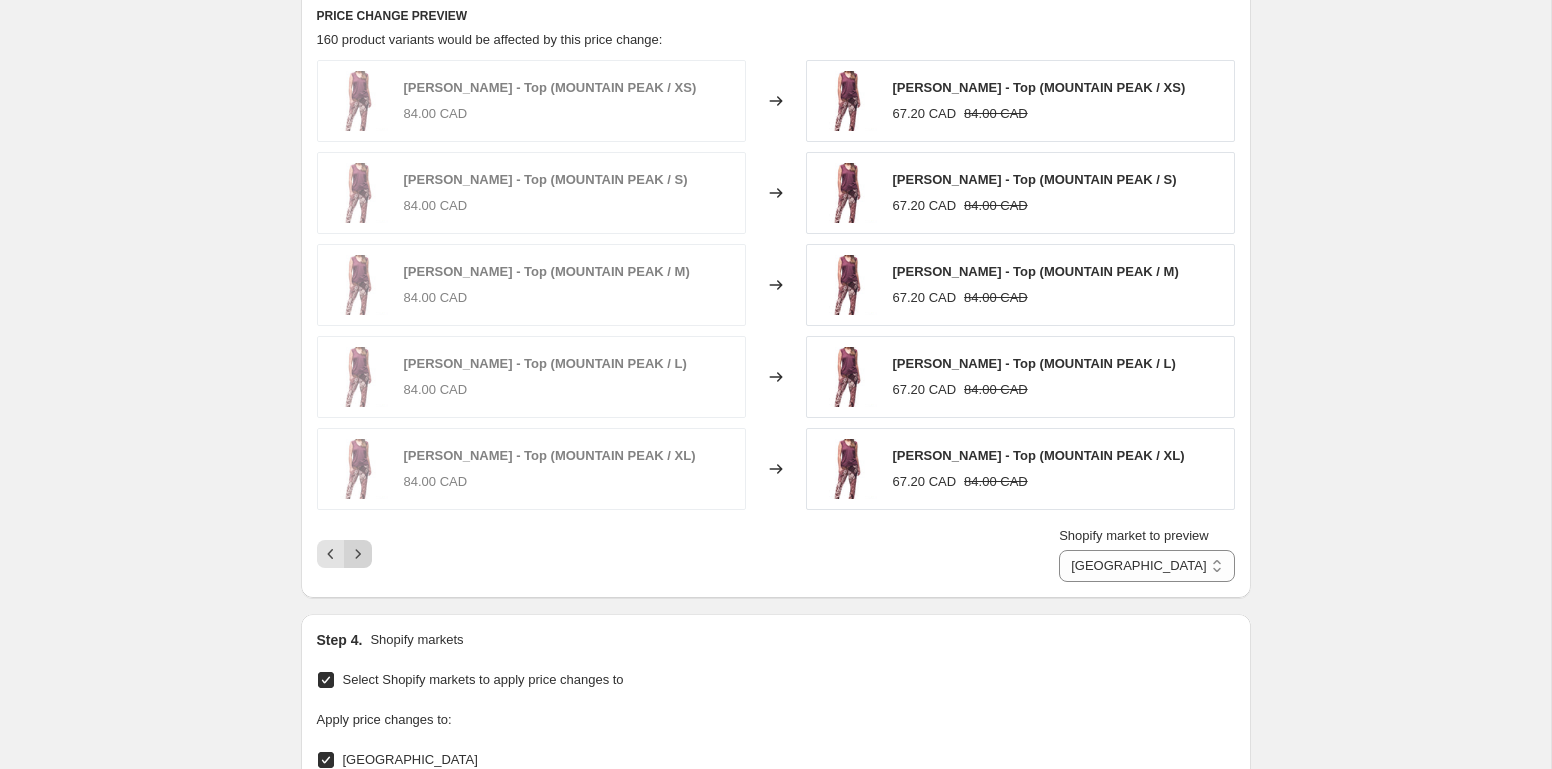 click 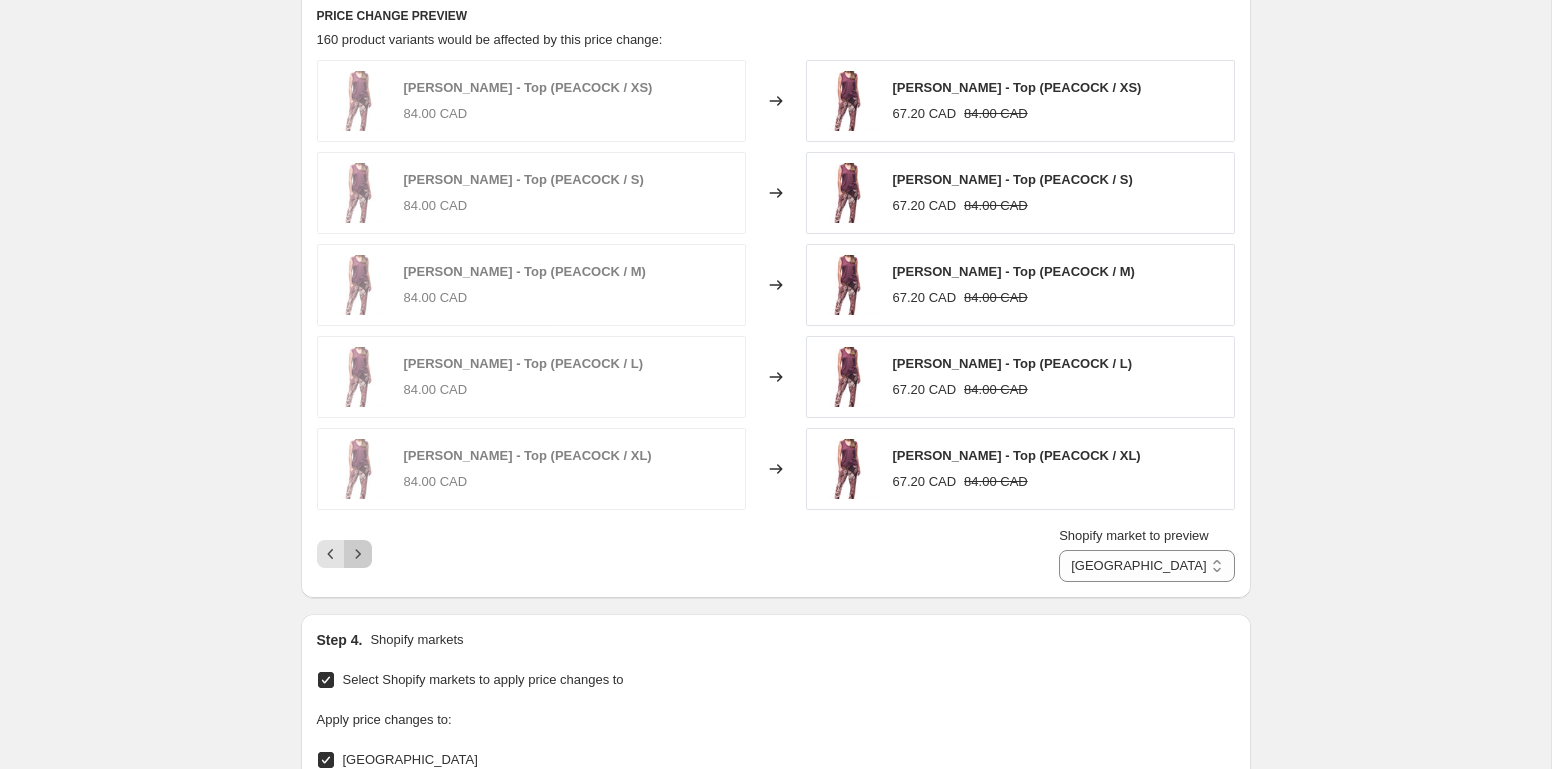 click 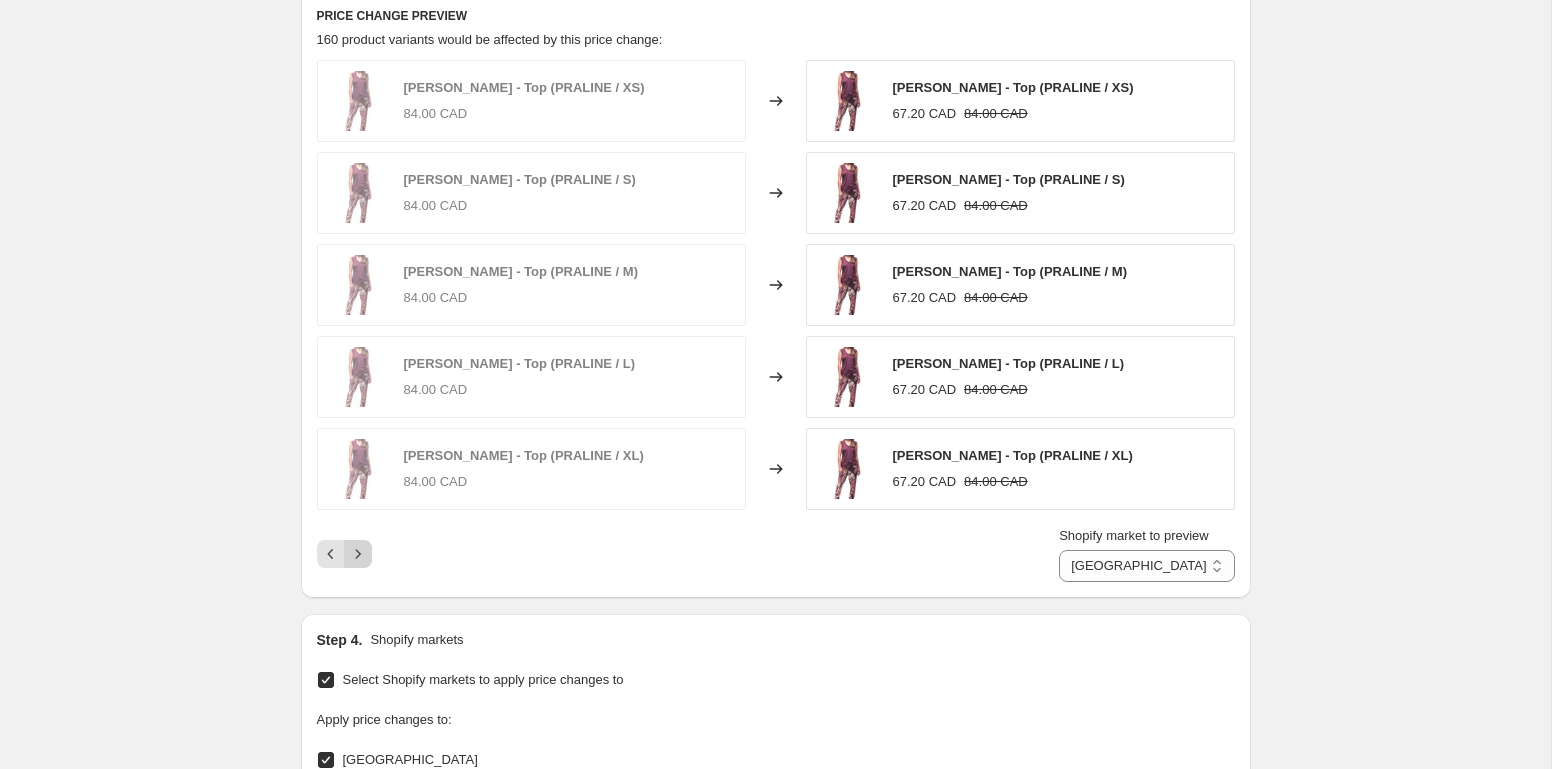 click 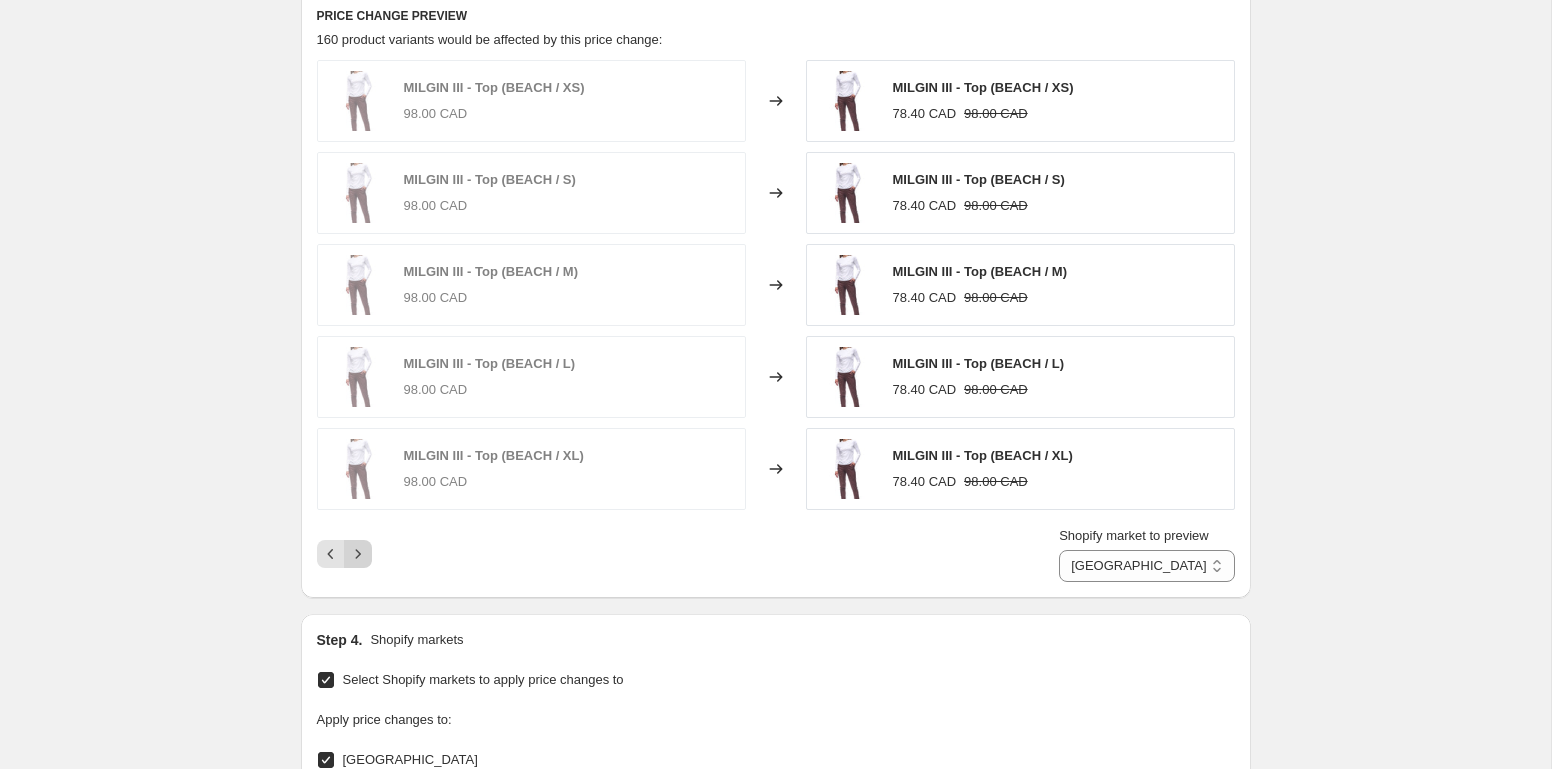 click 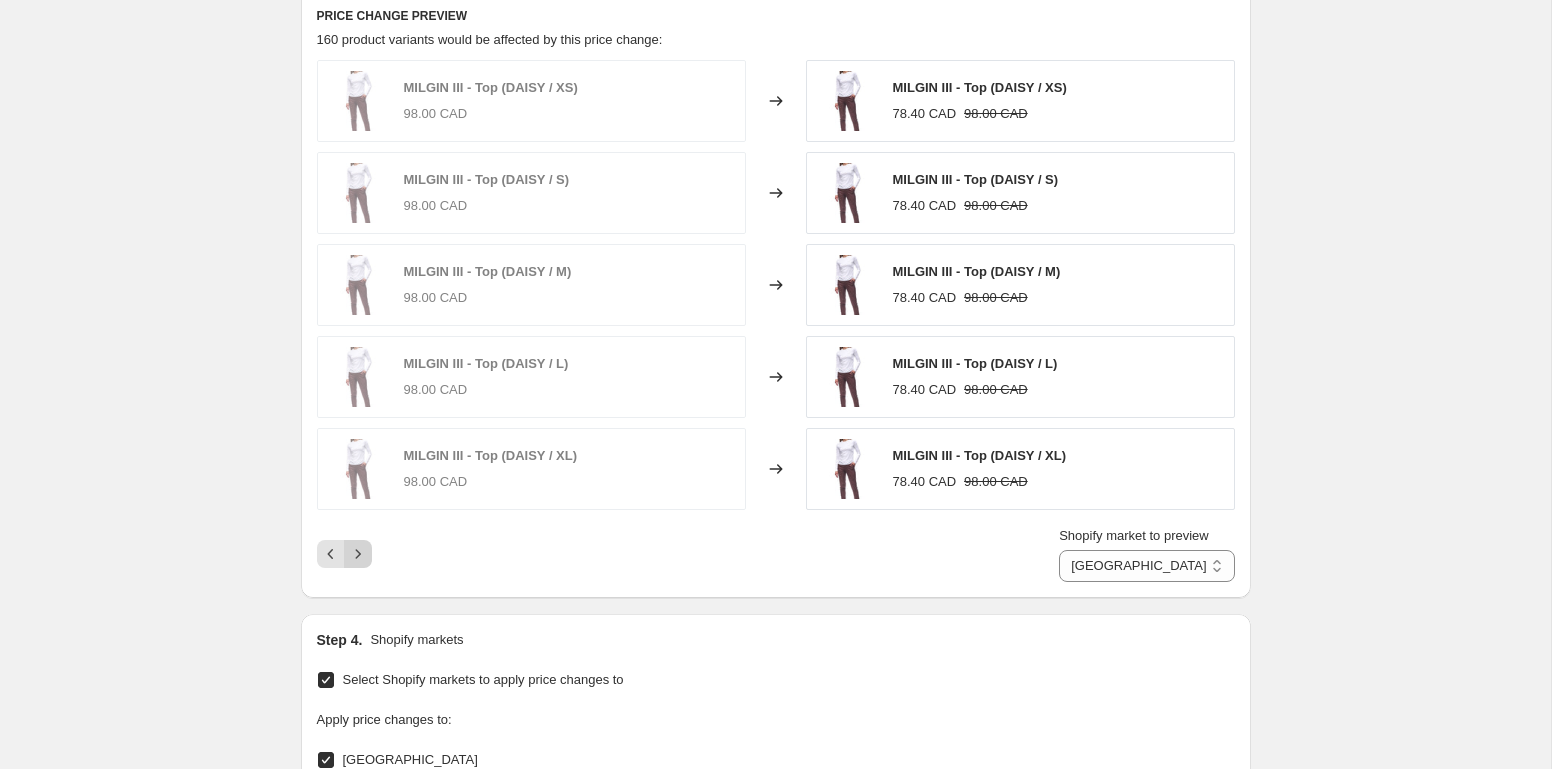 click 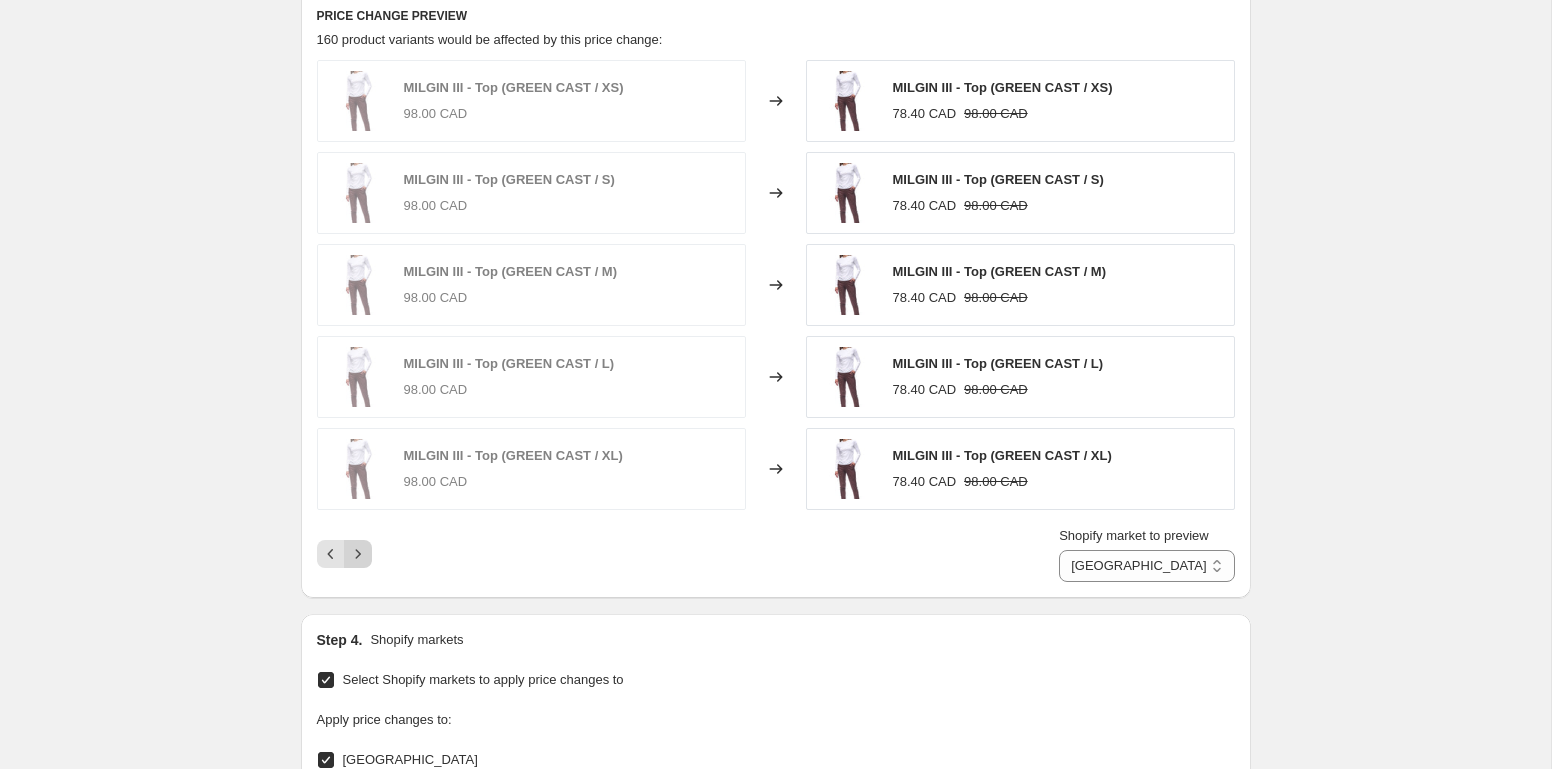 click 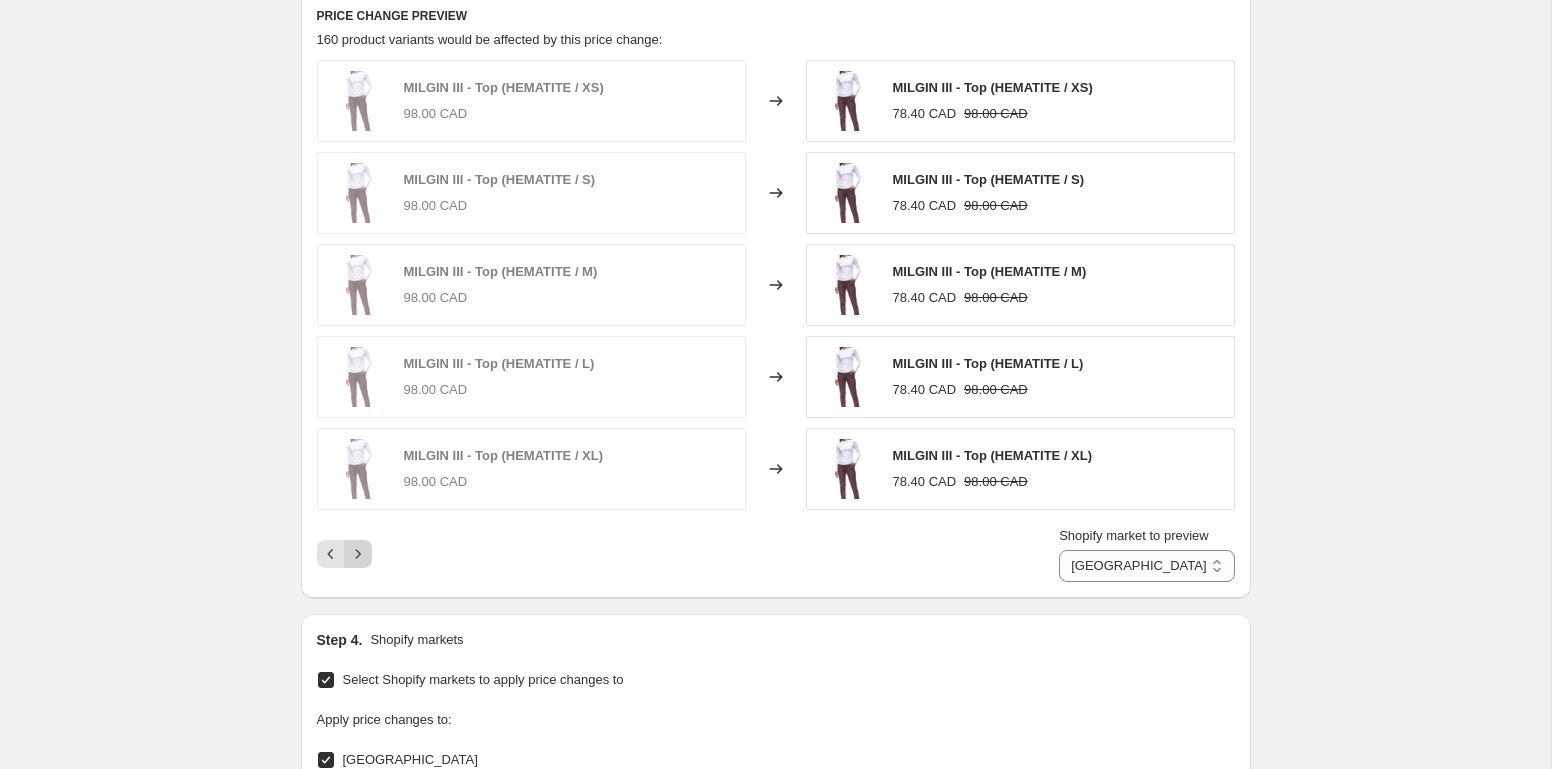click 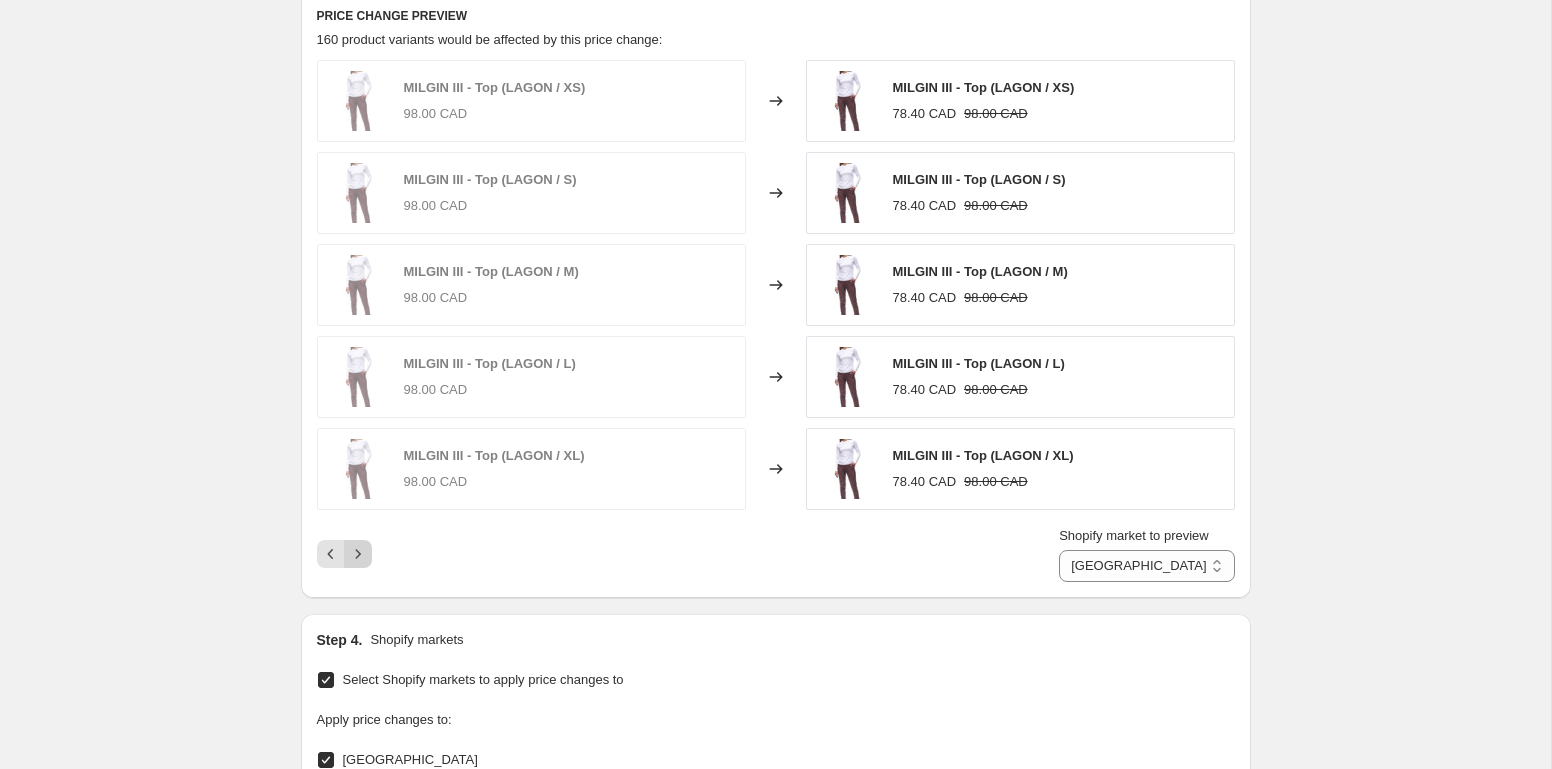 click 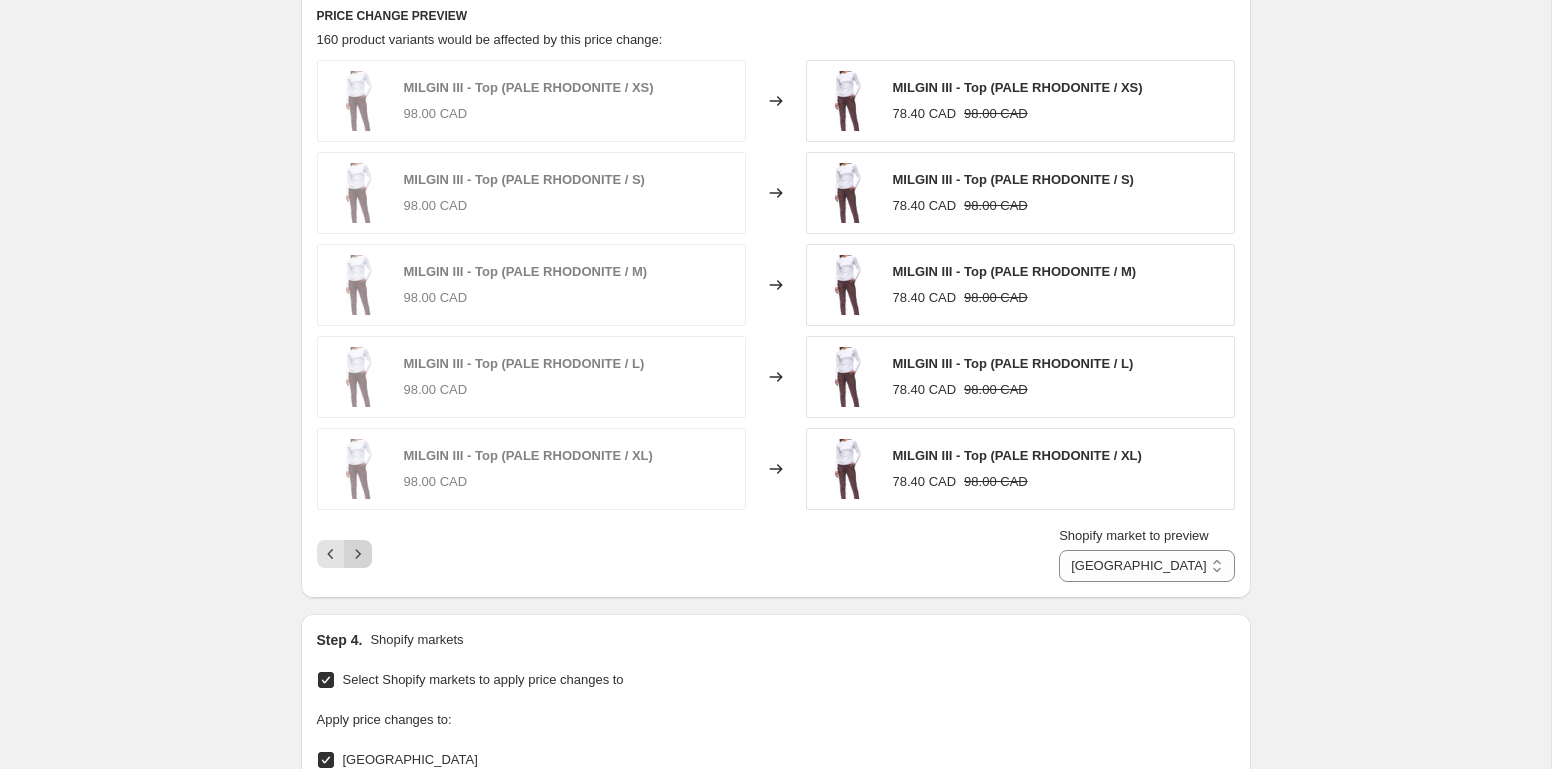 click 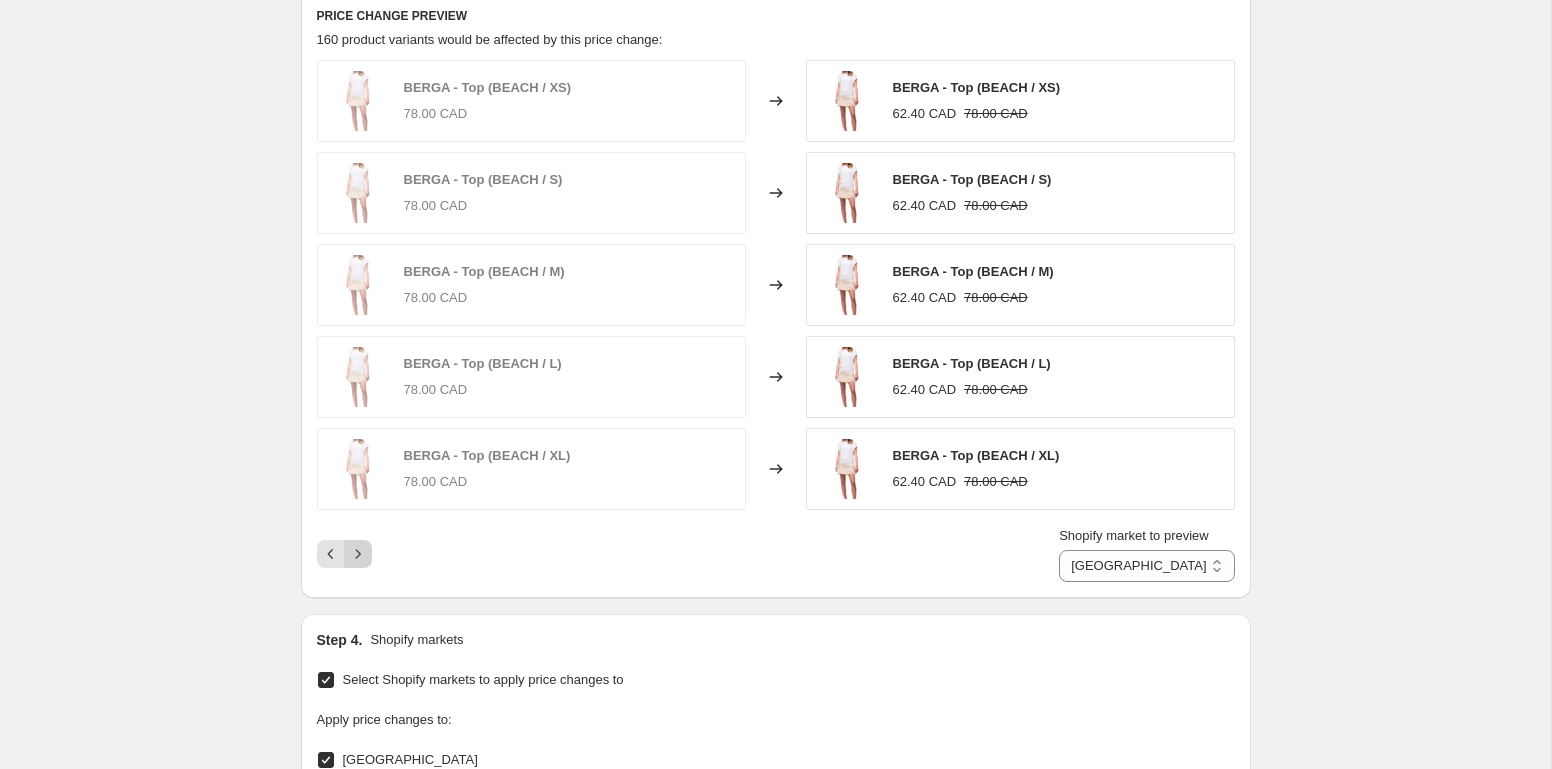 click 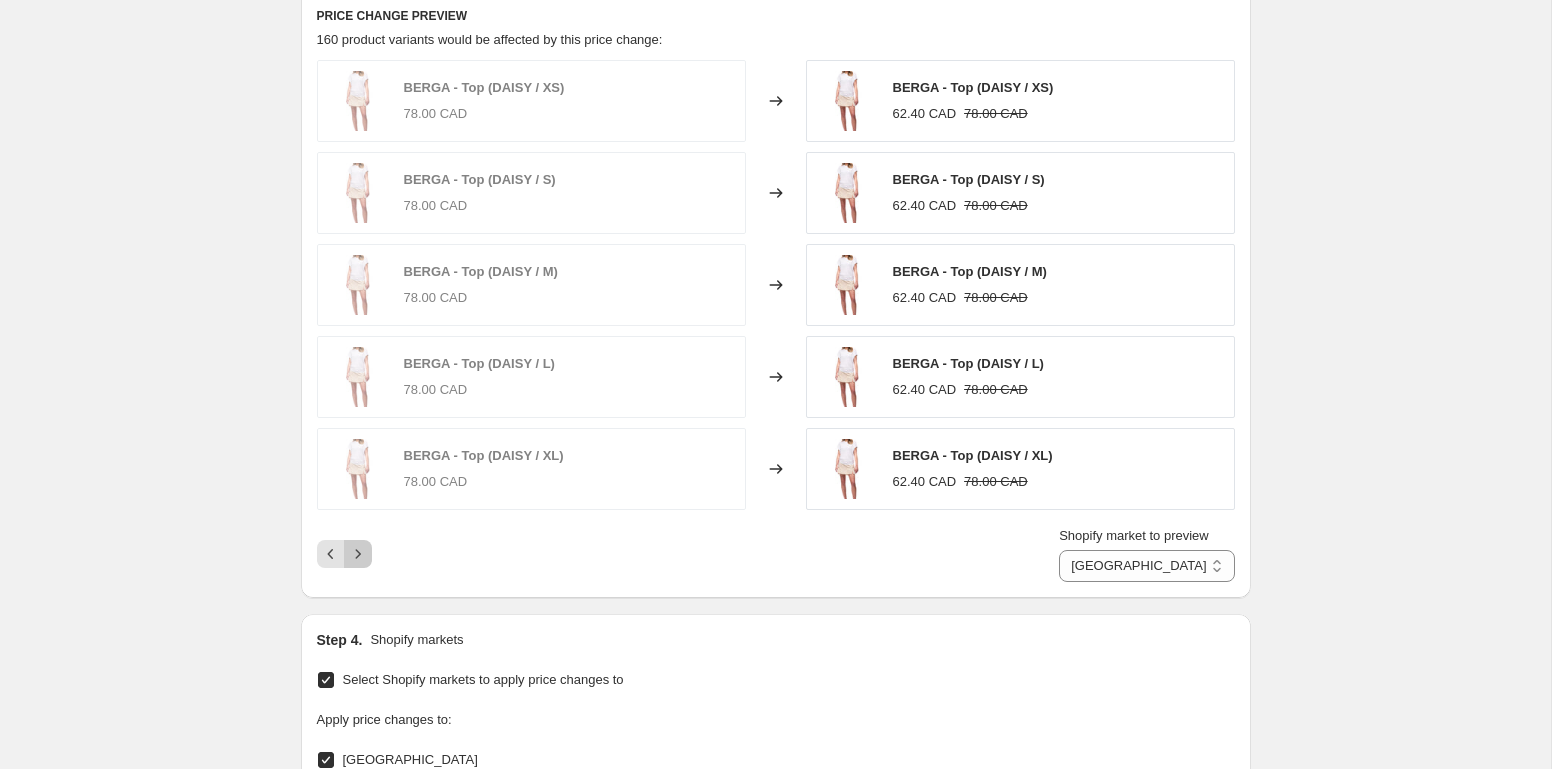 click 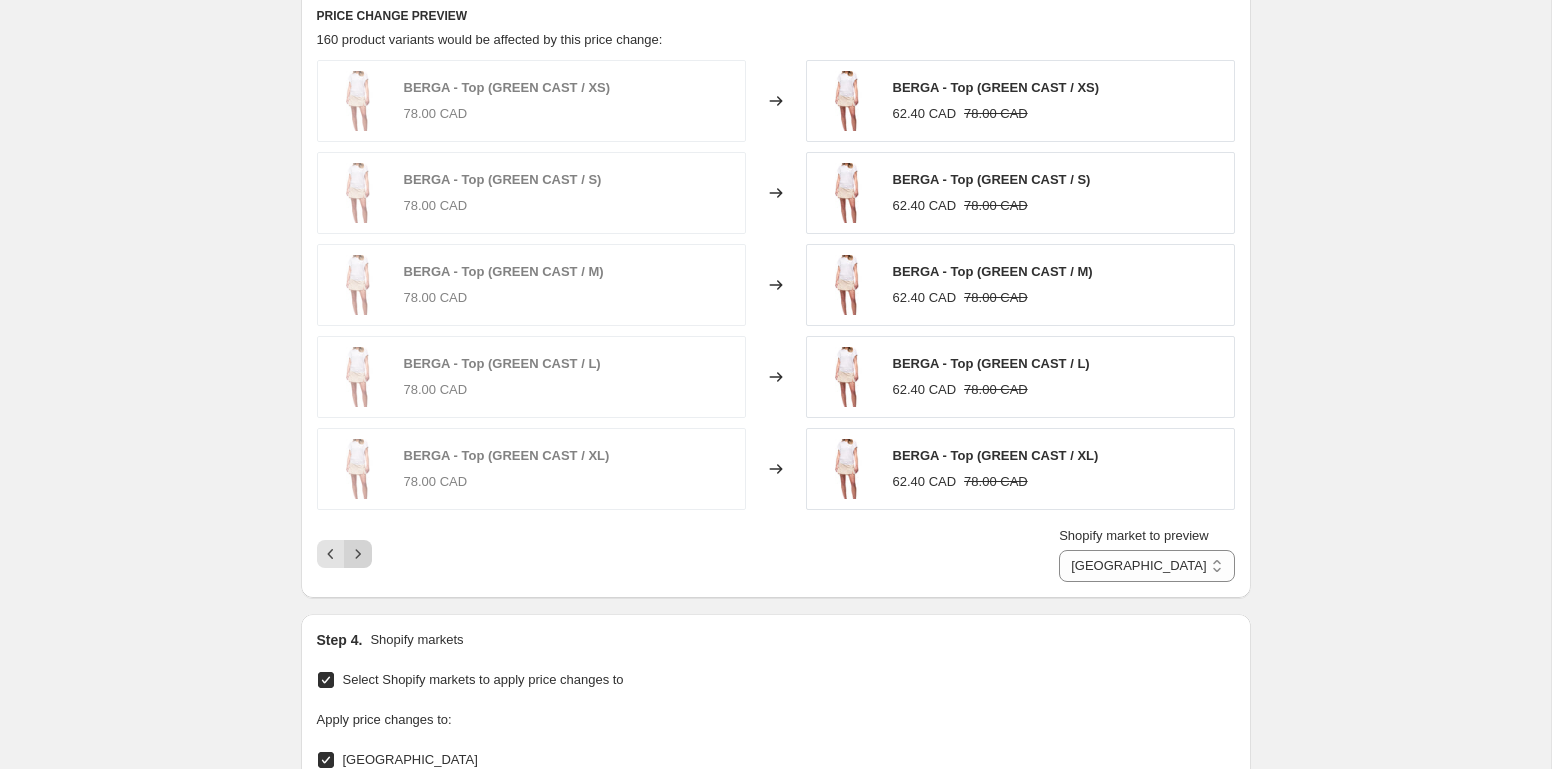 click 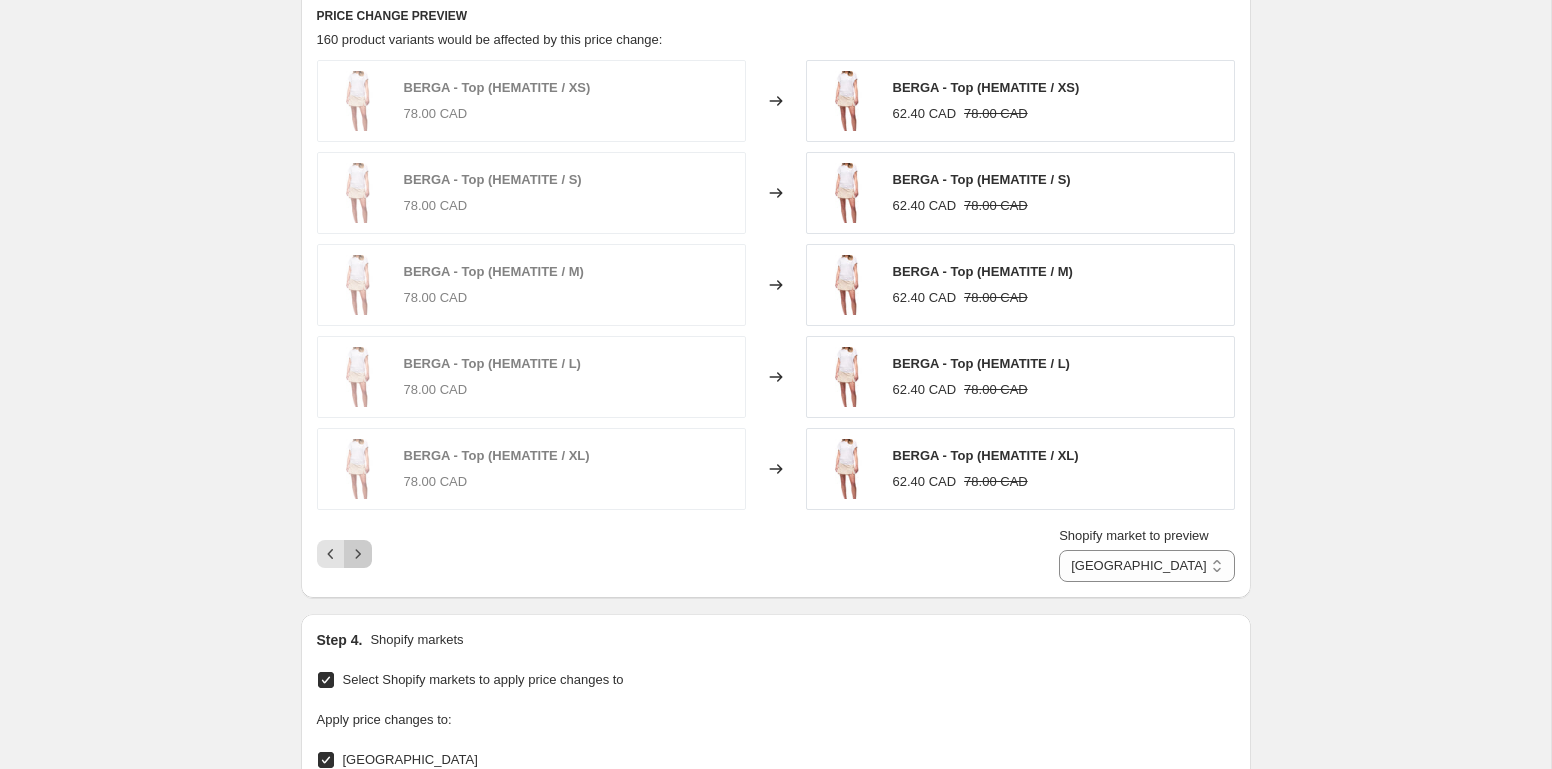 click 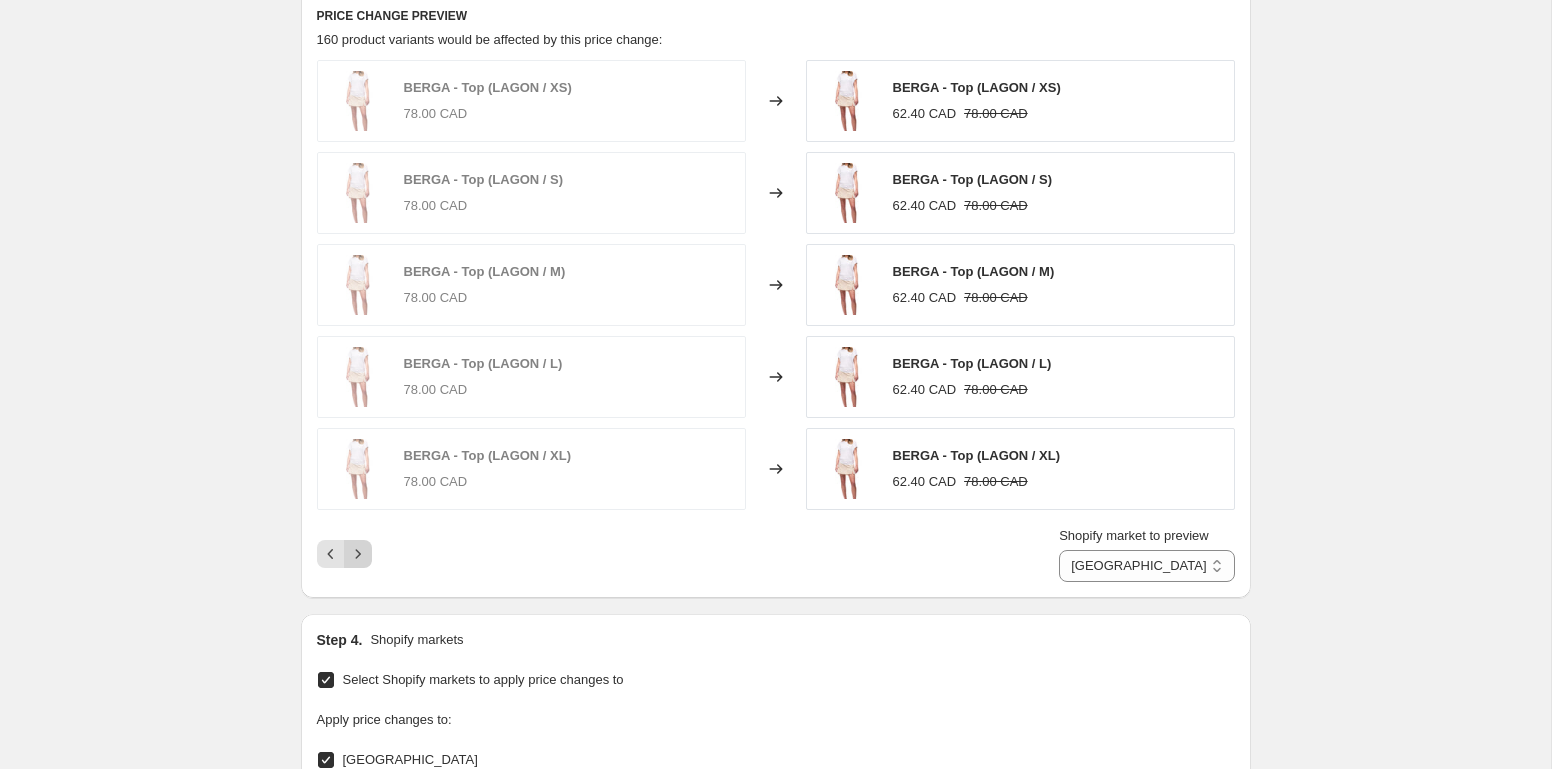 click 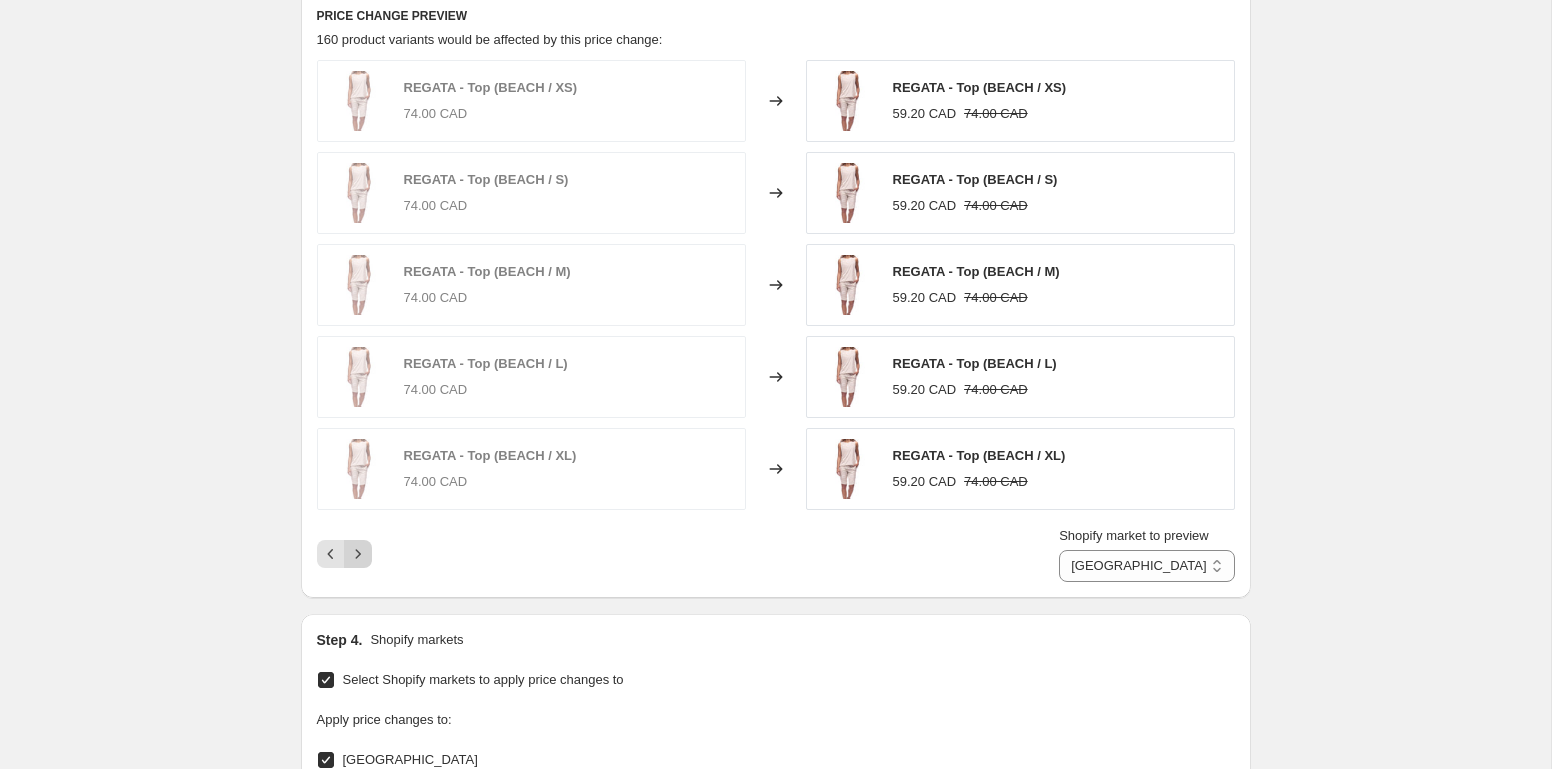 click 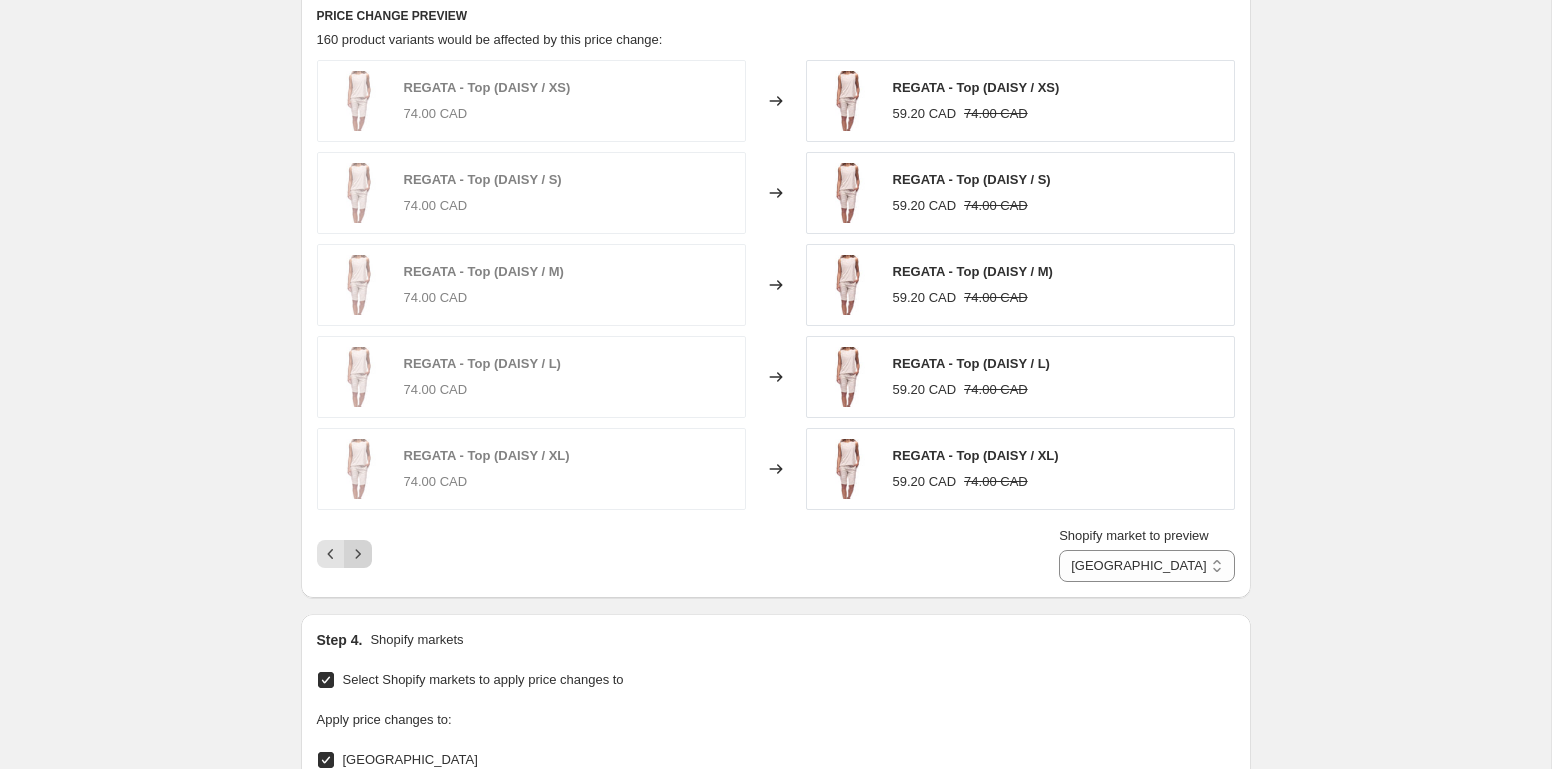 click 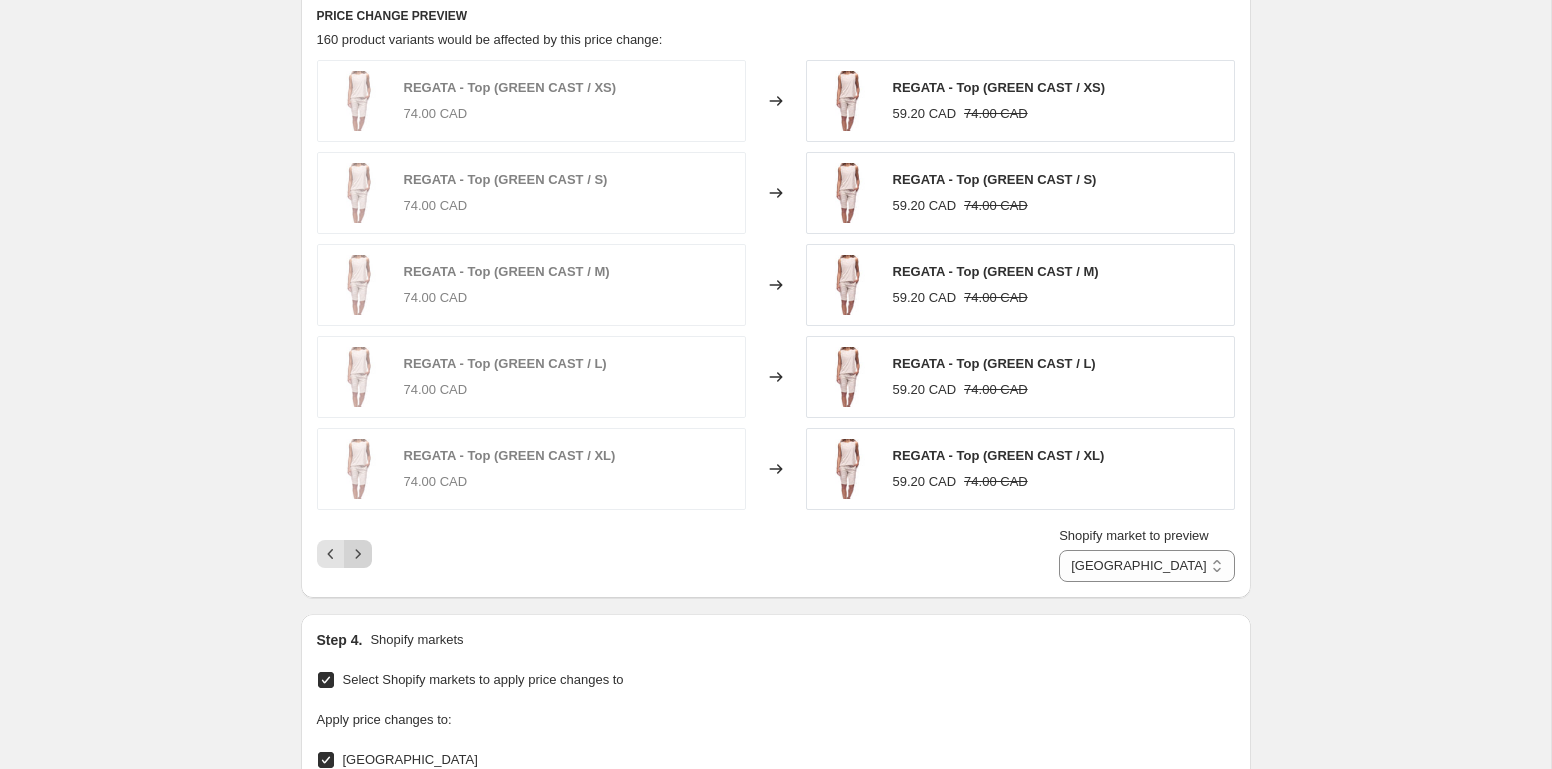 click 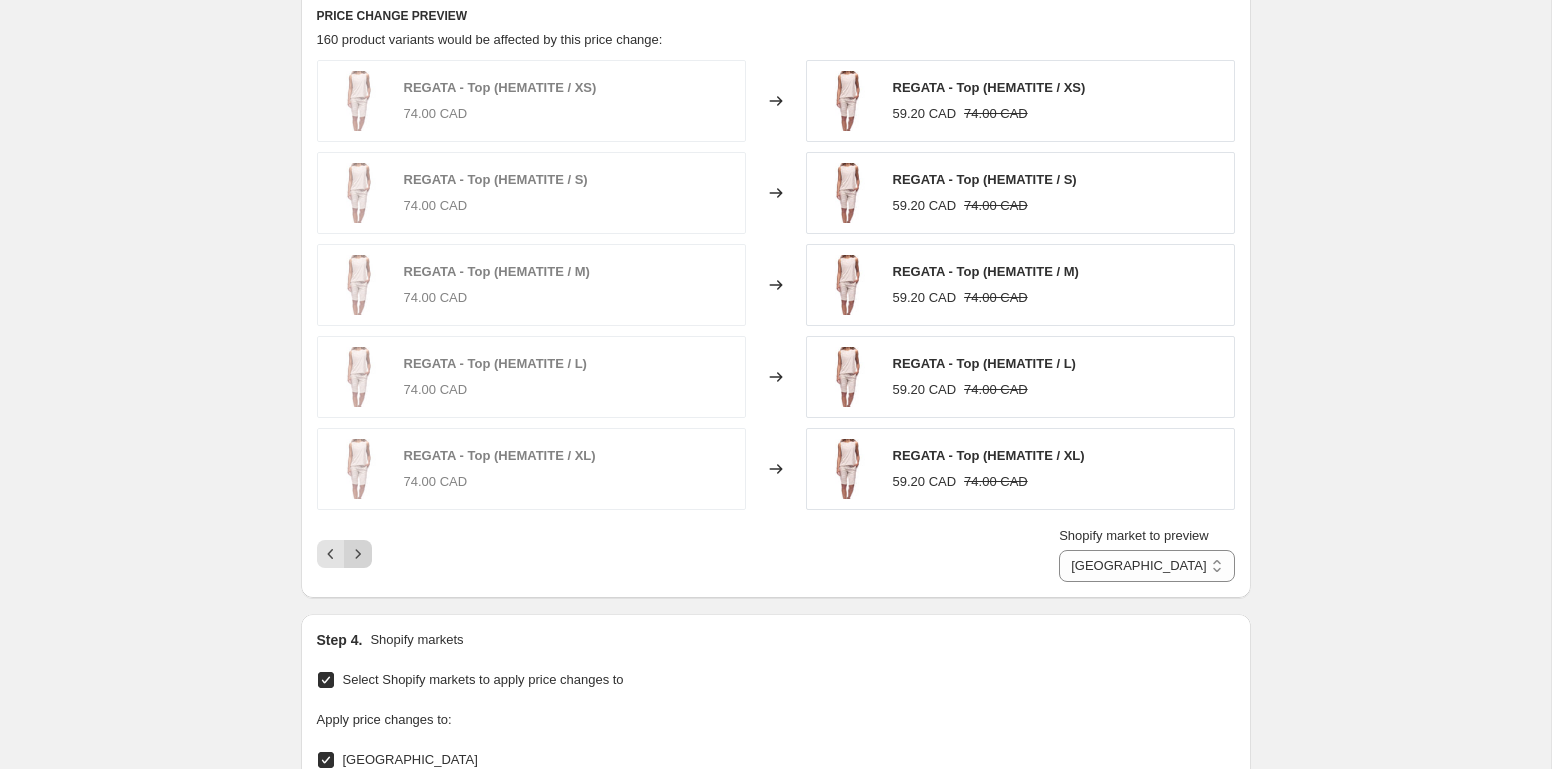 click 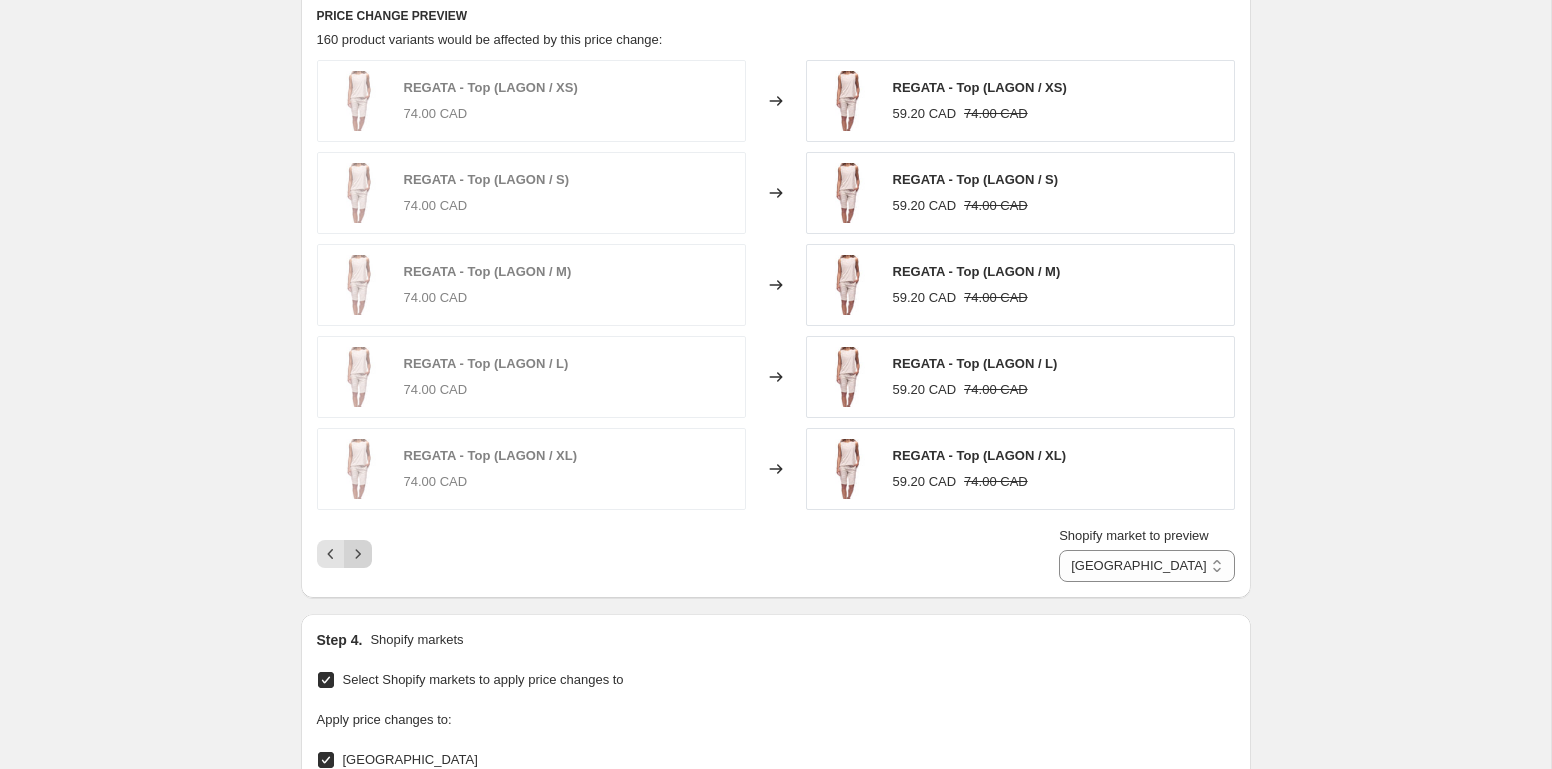 click 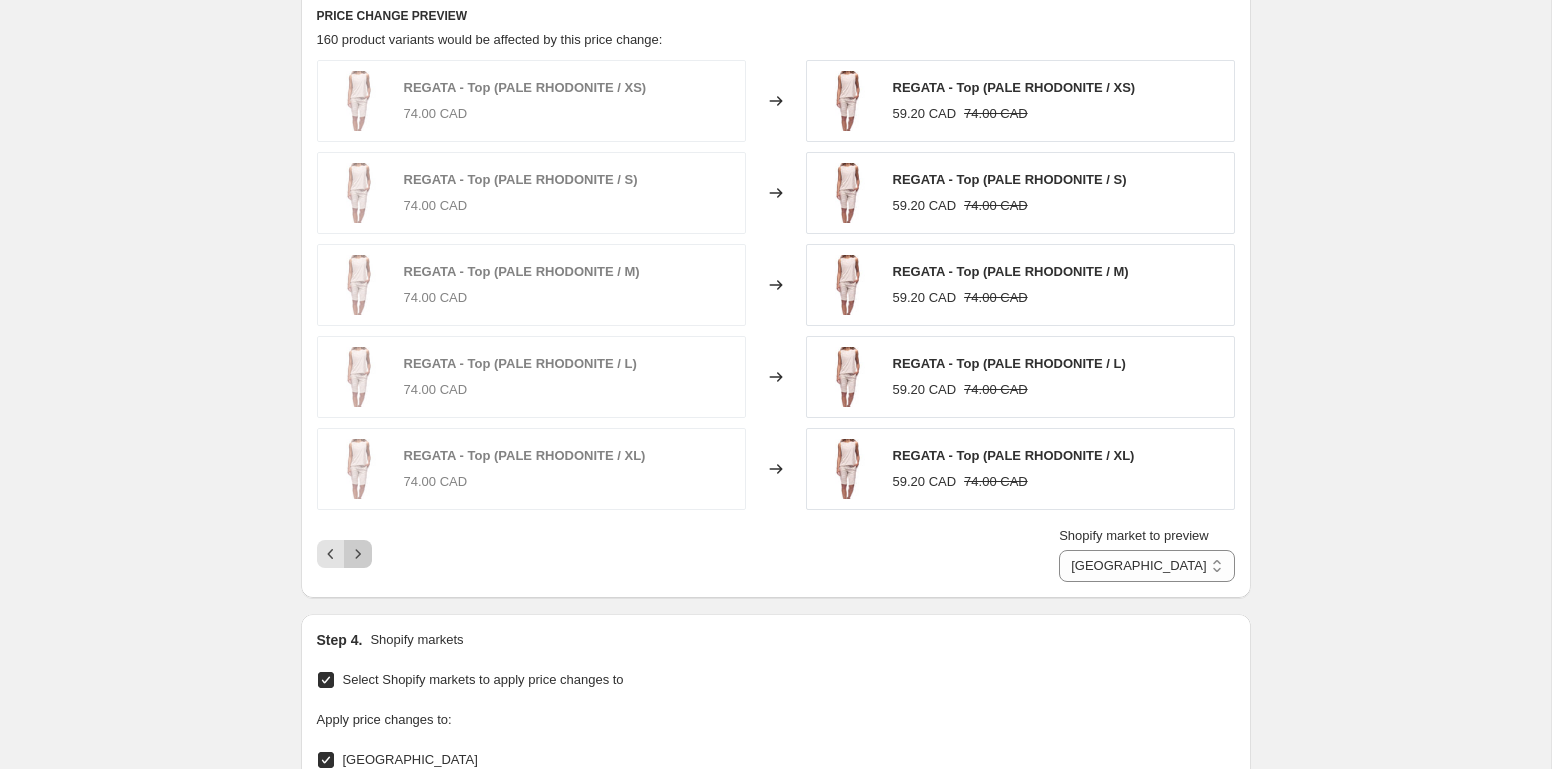 click 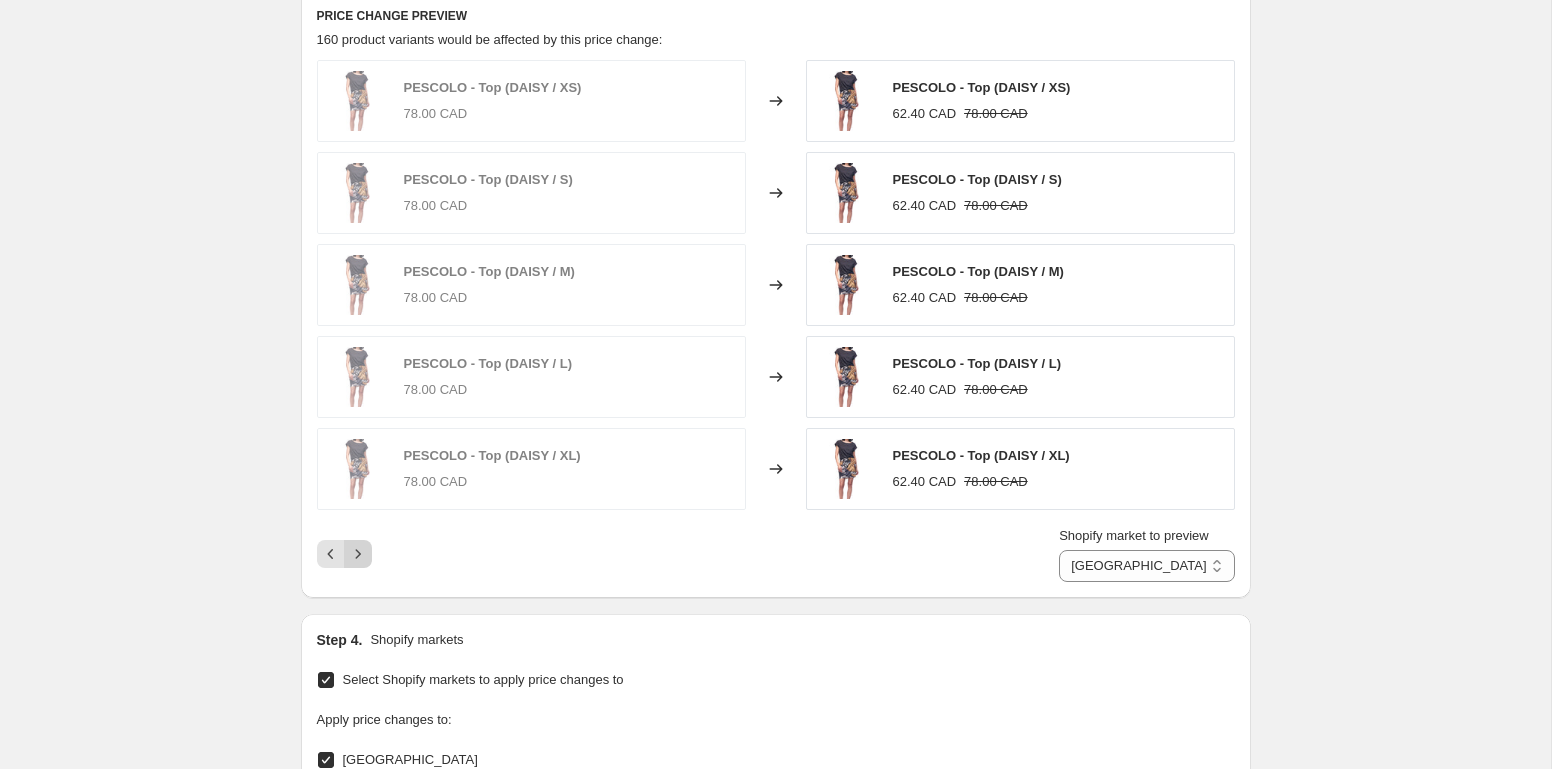 click 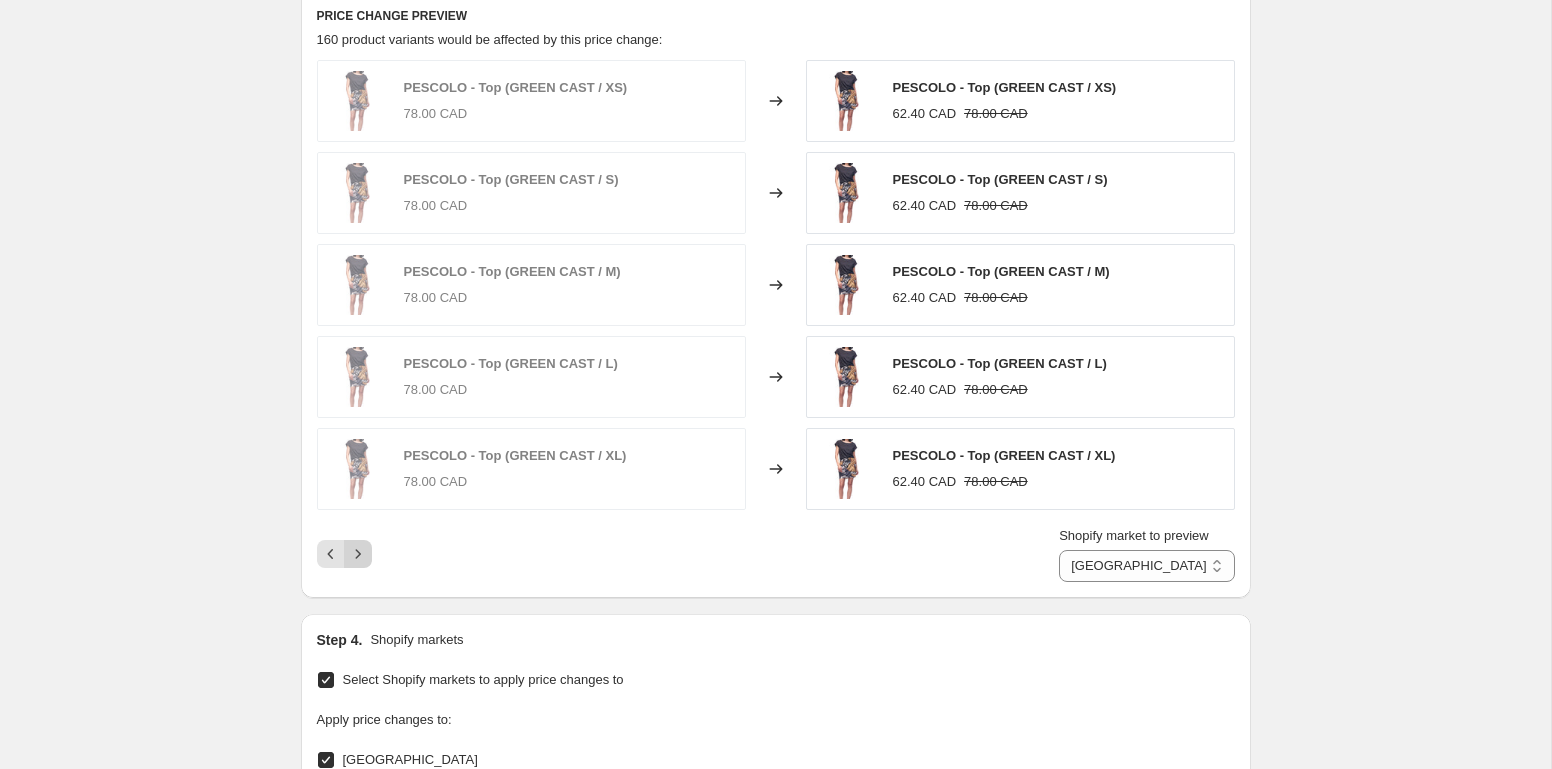 click 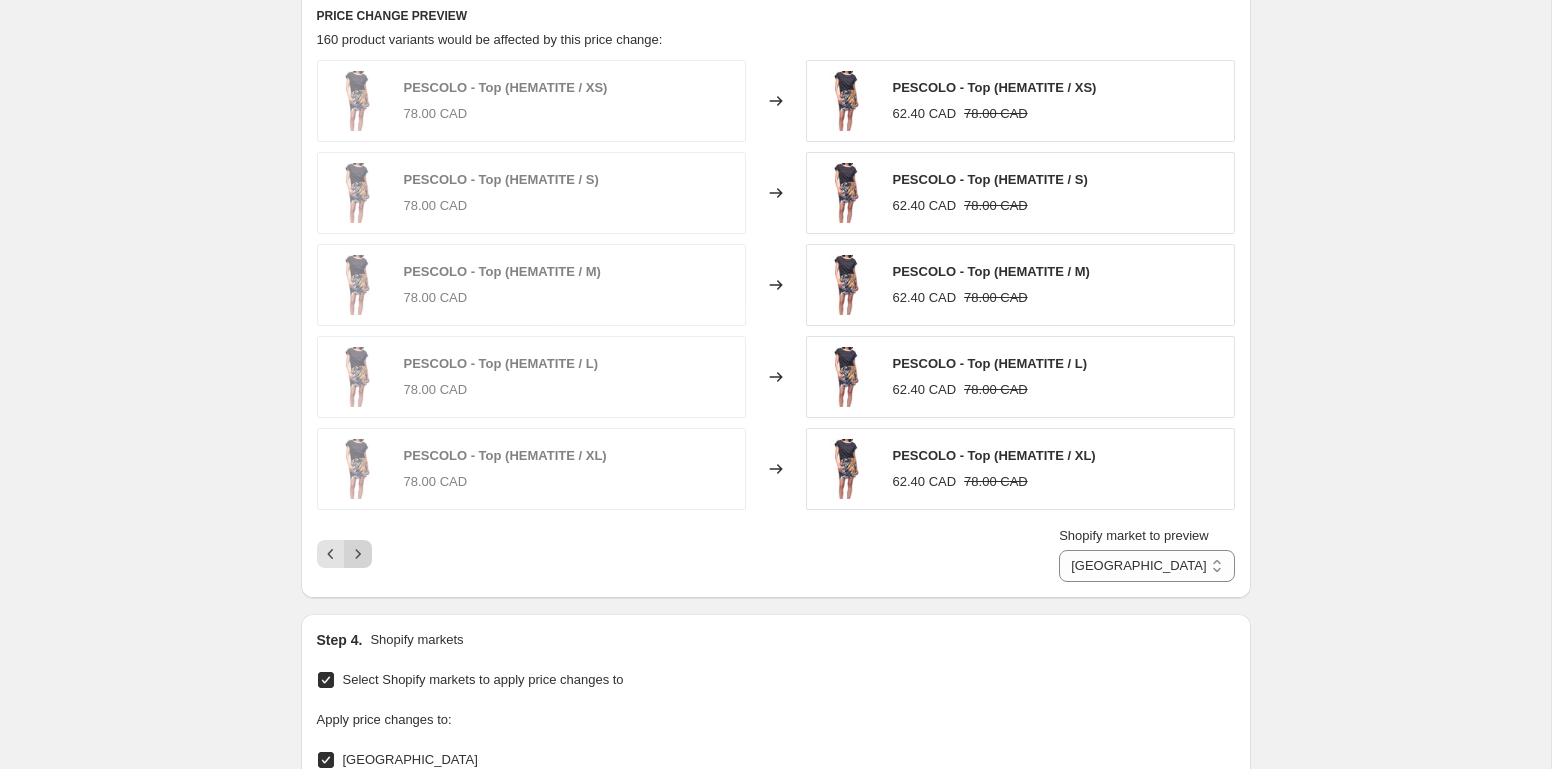 click 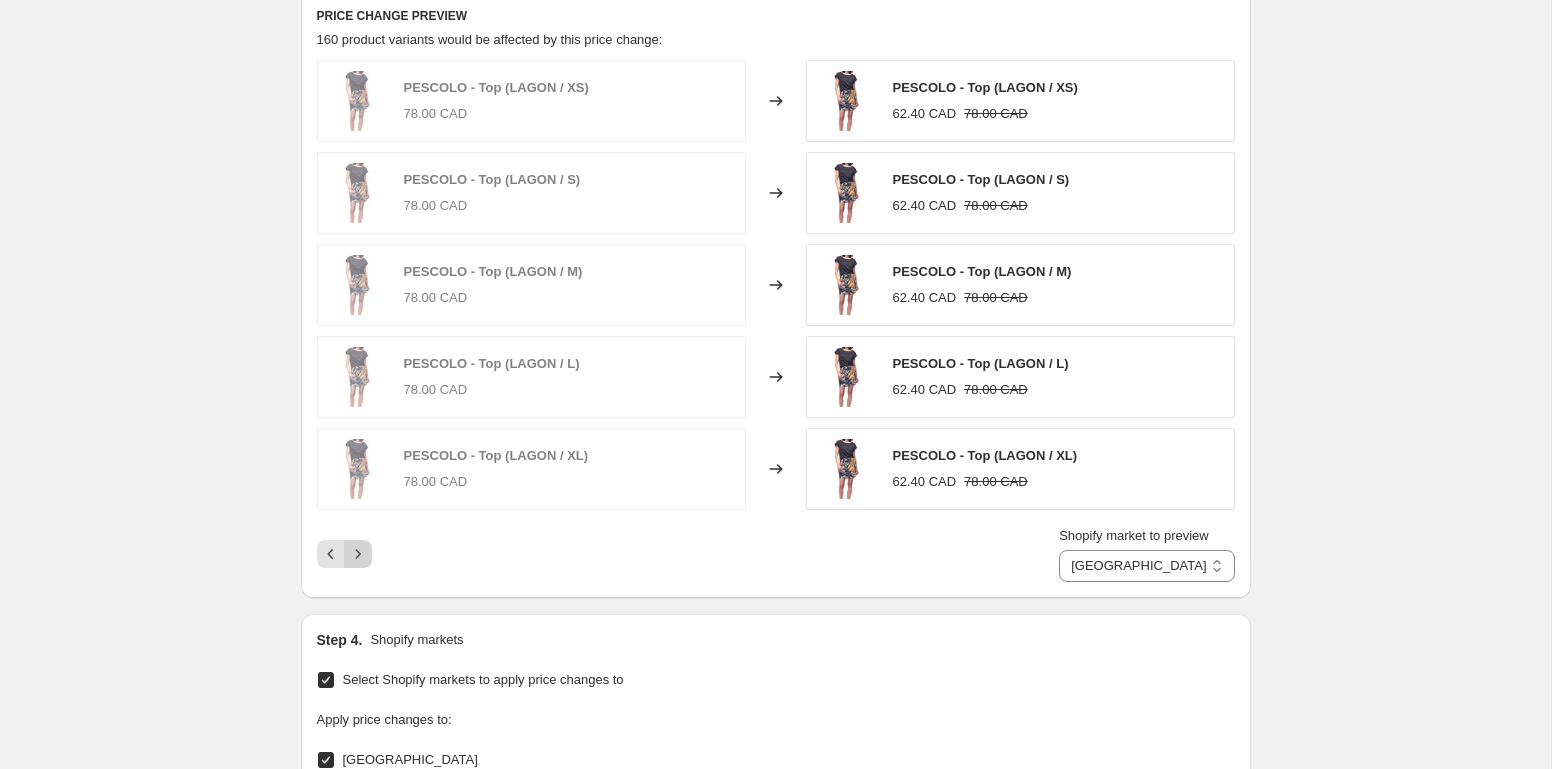 click 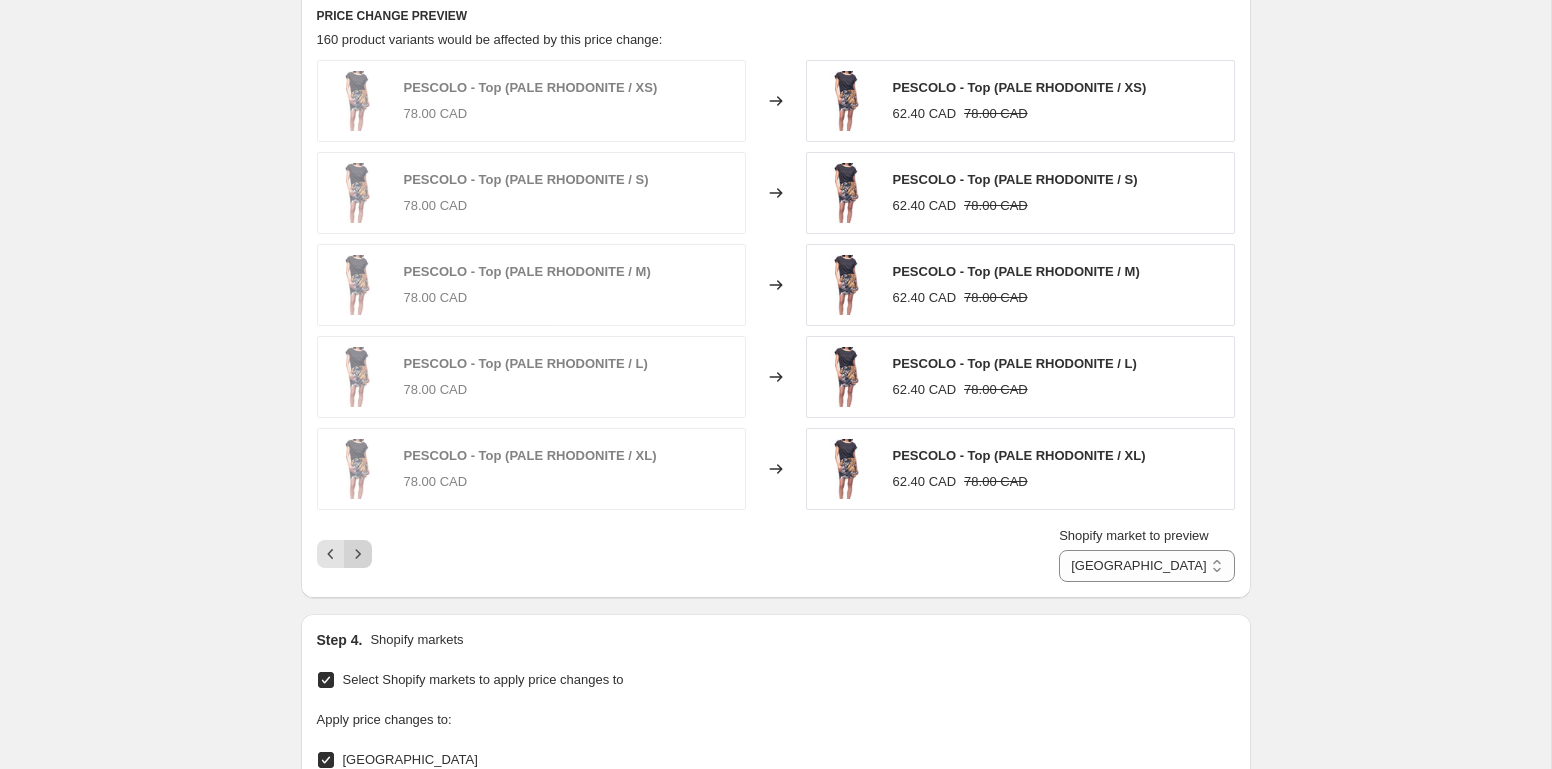 click 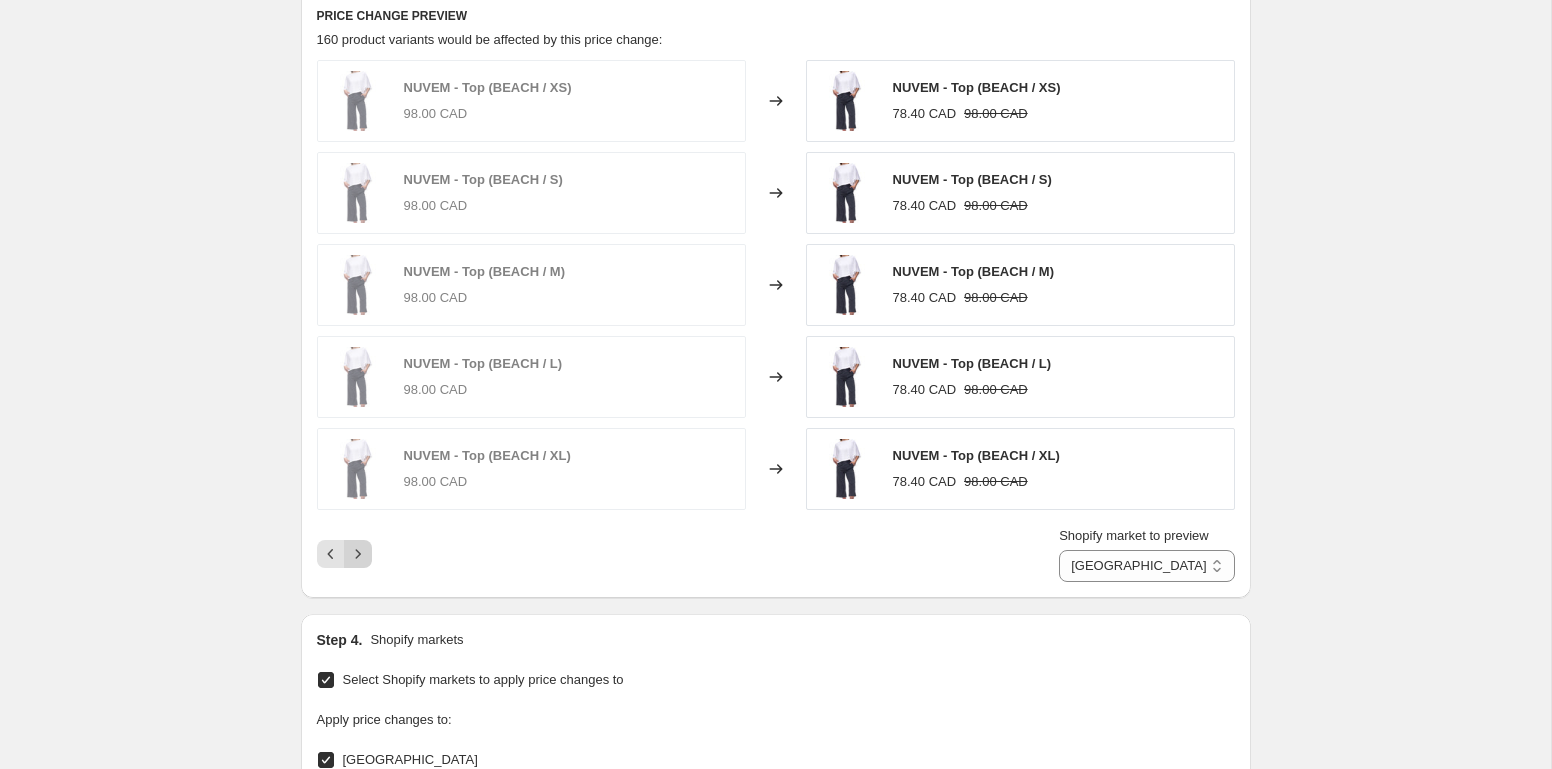click 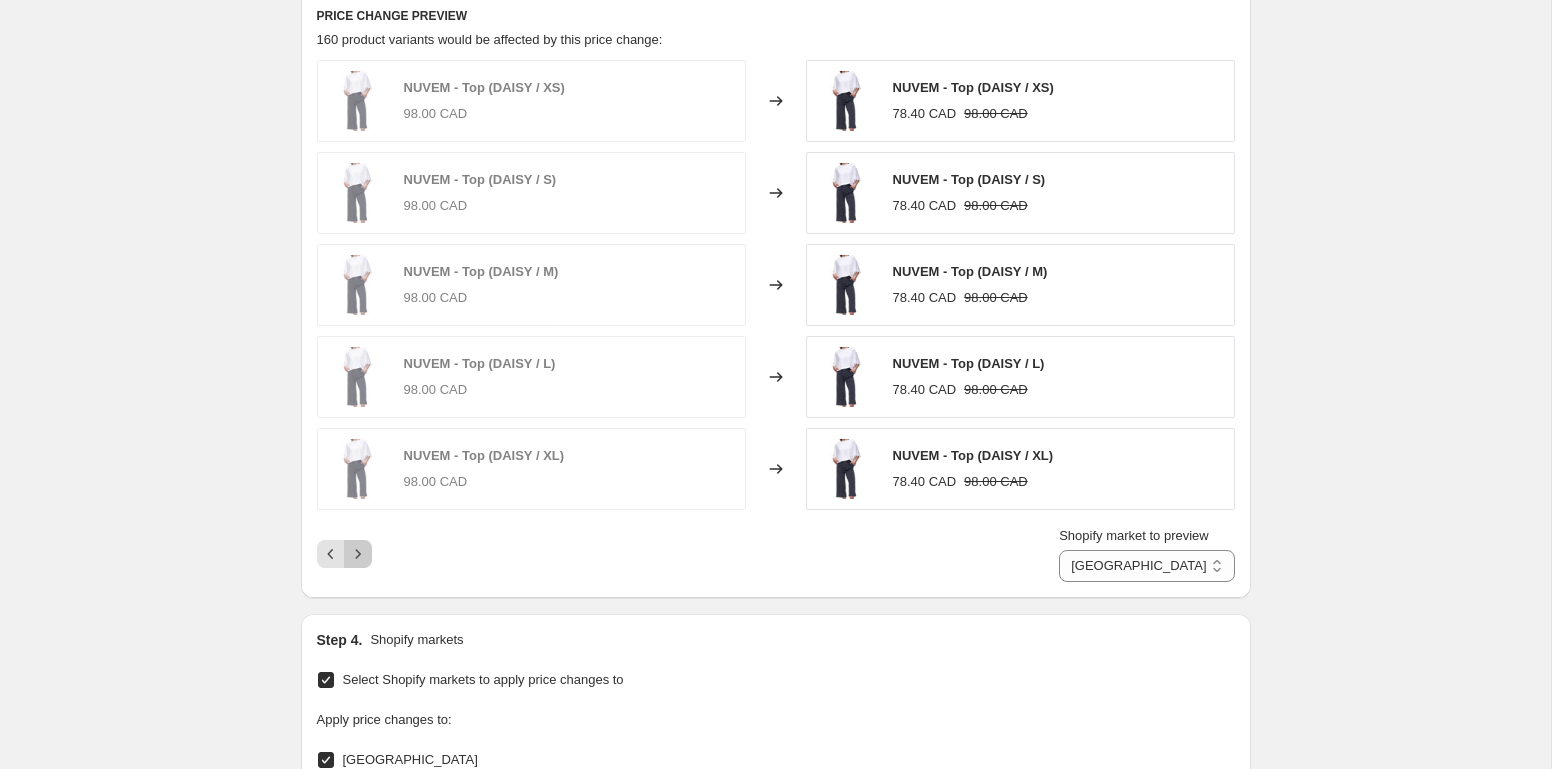 click 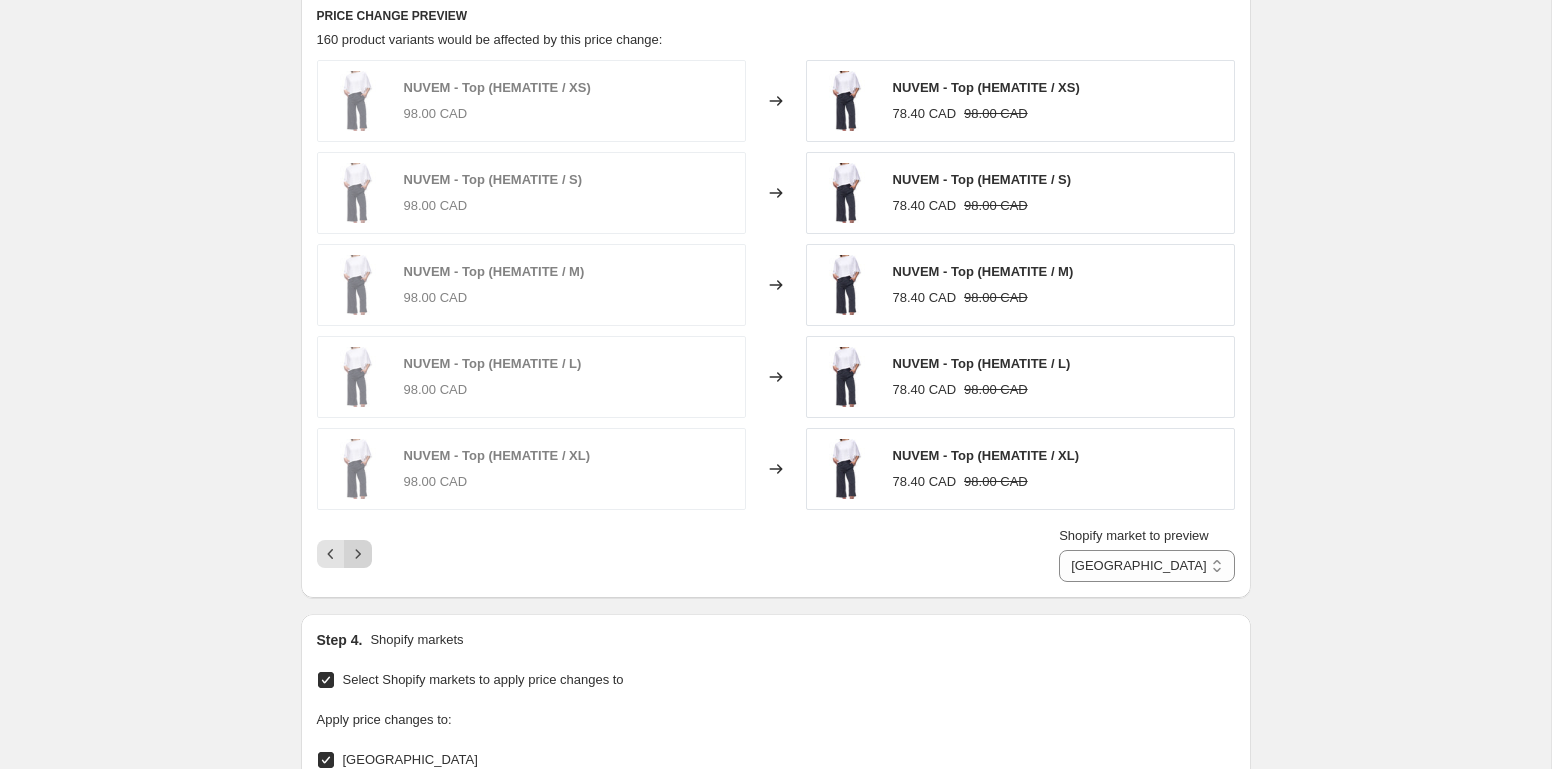 click 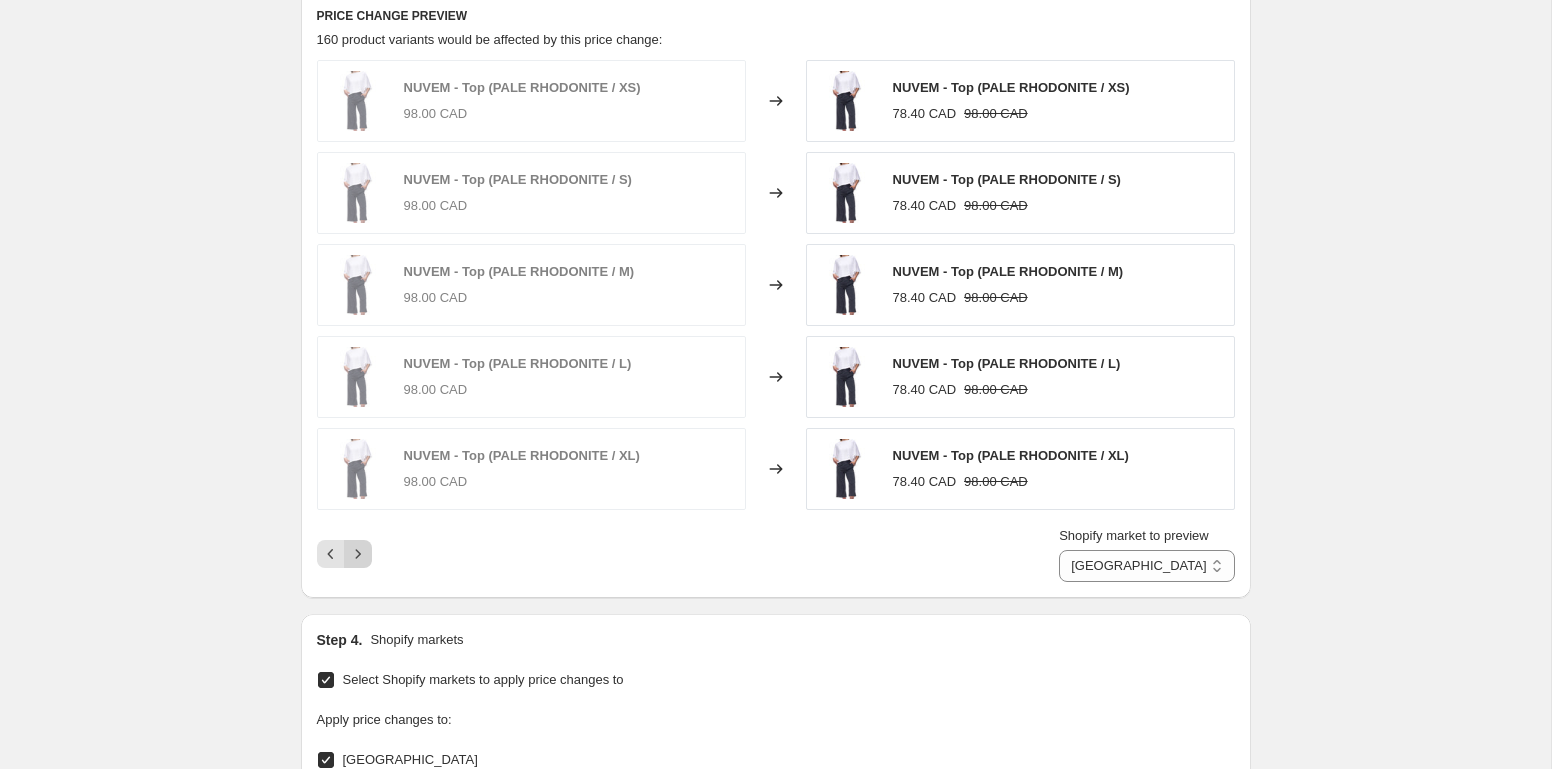 click at bounding box center [358, 554] 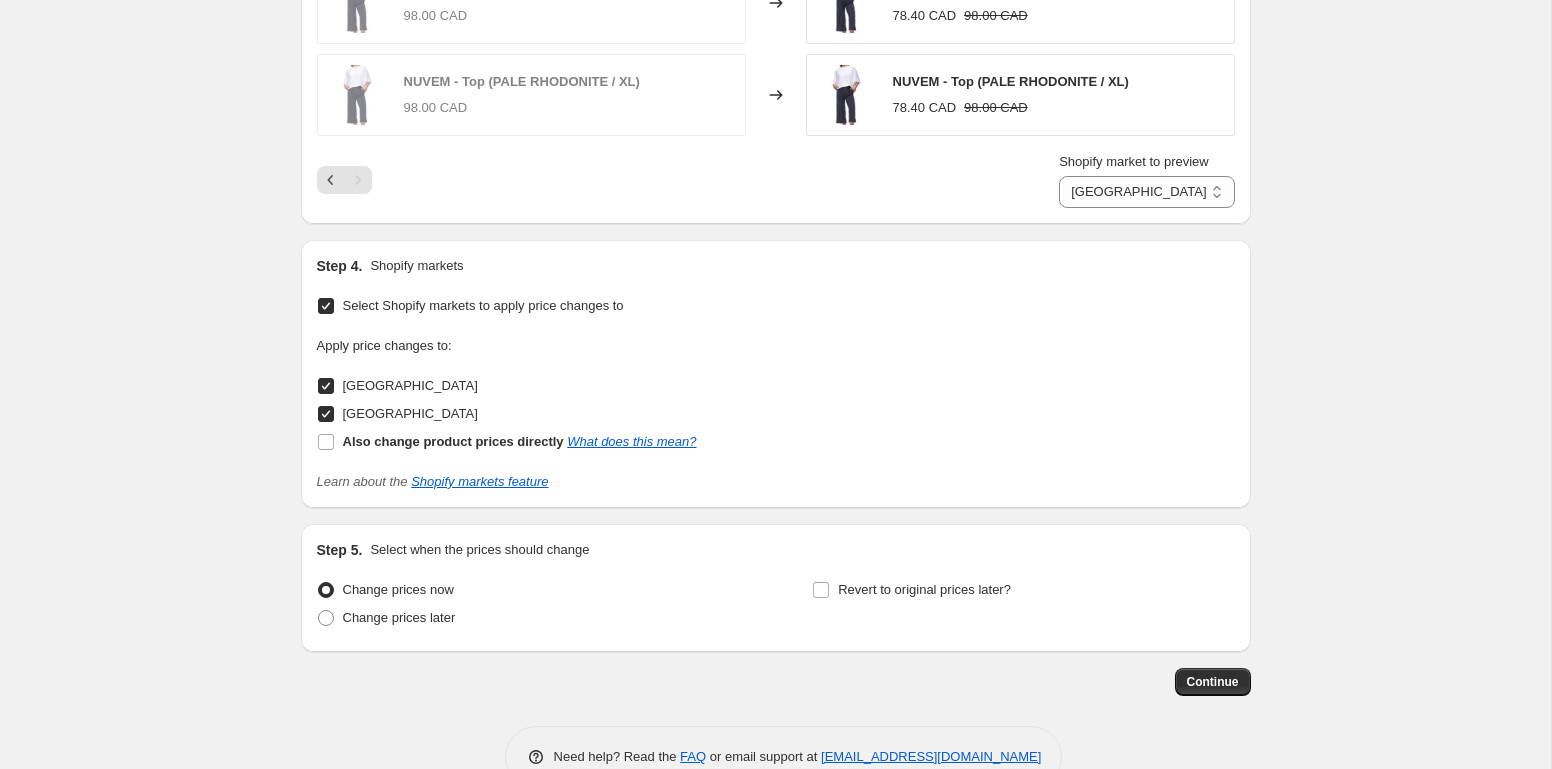 scroll, scrollTop: 1767, scrollLeft: 0, axis: vertical 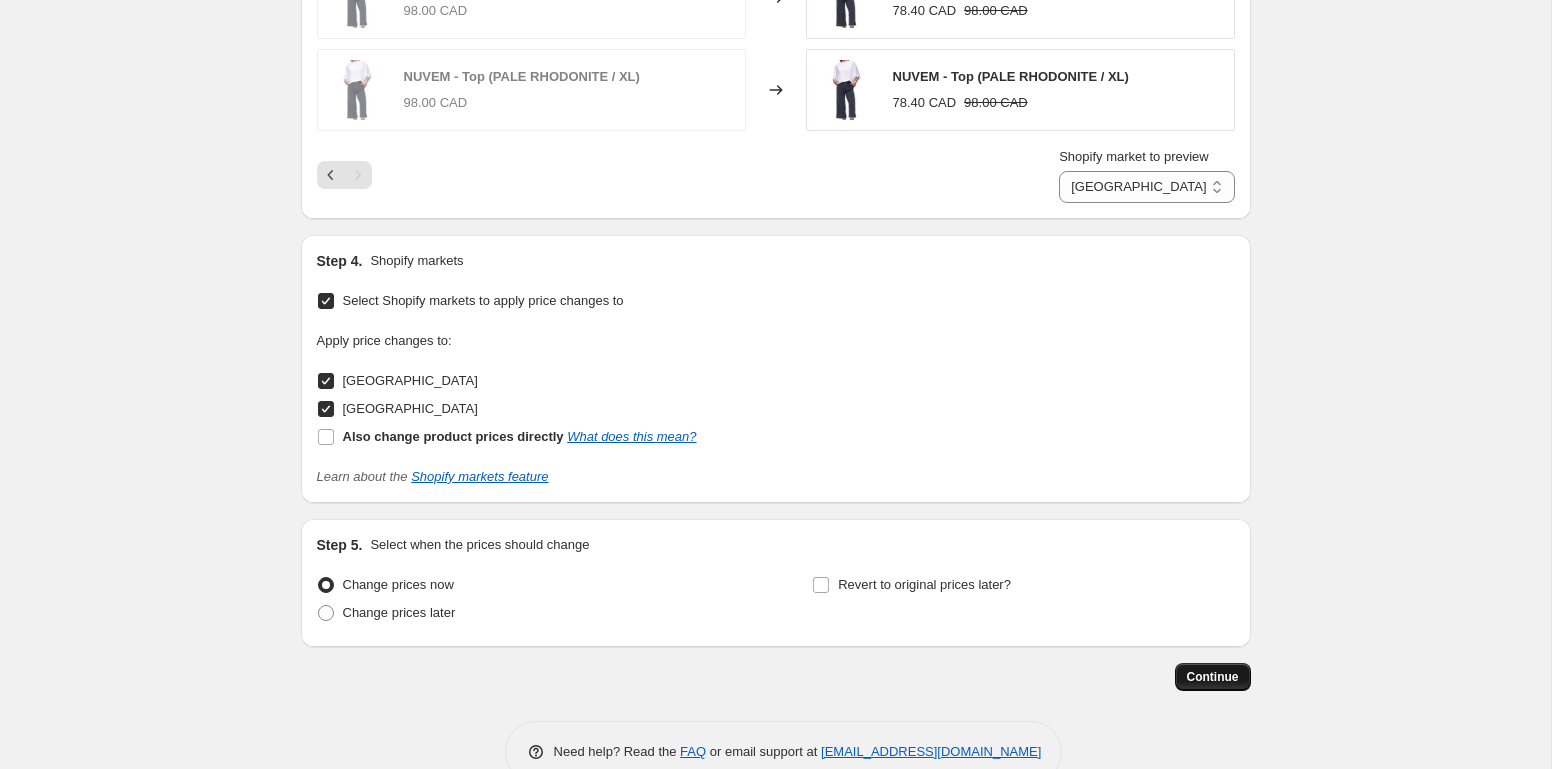 click on "Continue" at bounding box center [1213, 677] 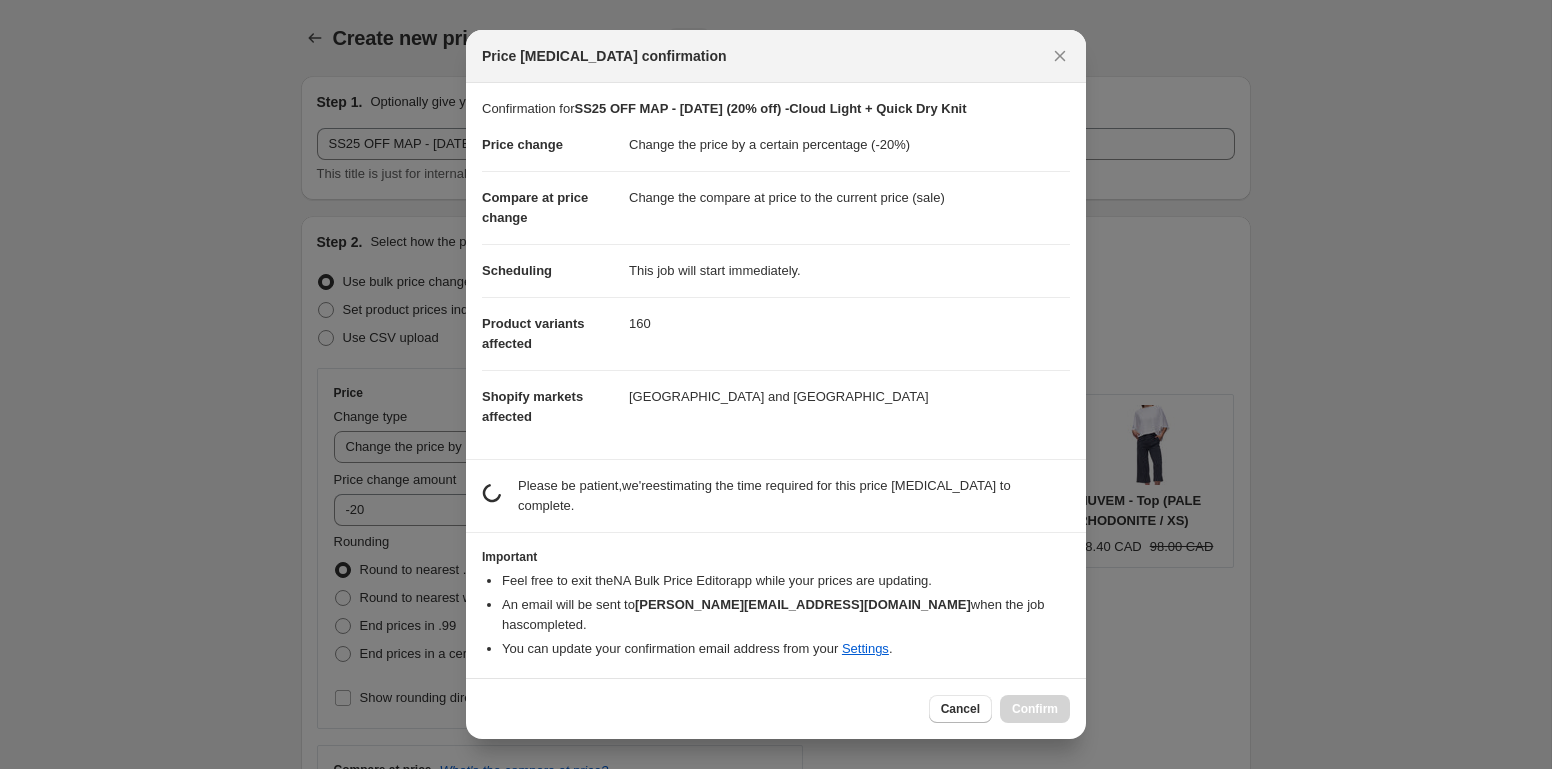 scroll, scrollTop: 0, scrollLeft: 0, axis: both 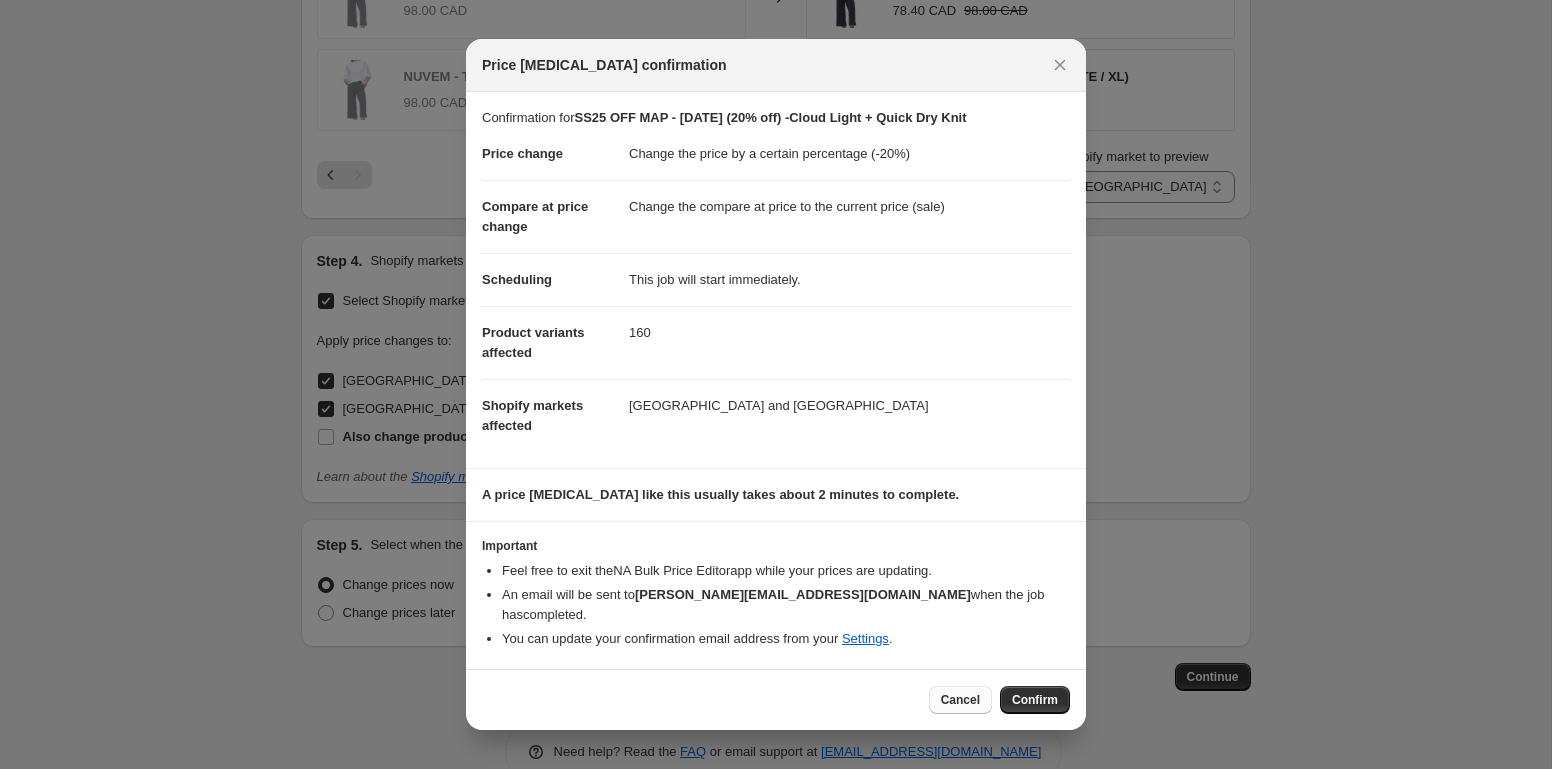 click on "Cancel" at bounding box center [960, 700] 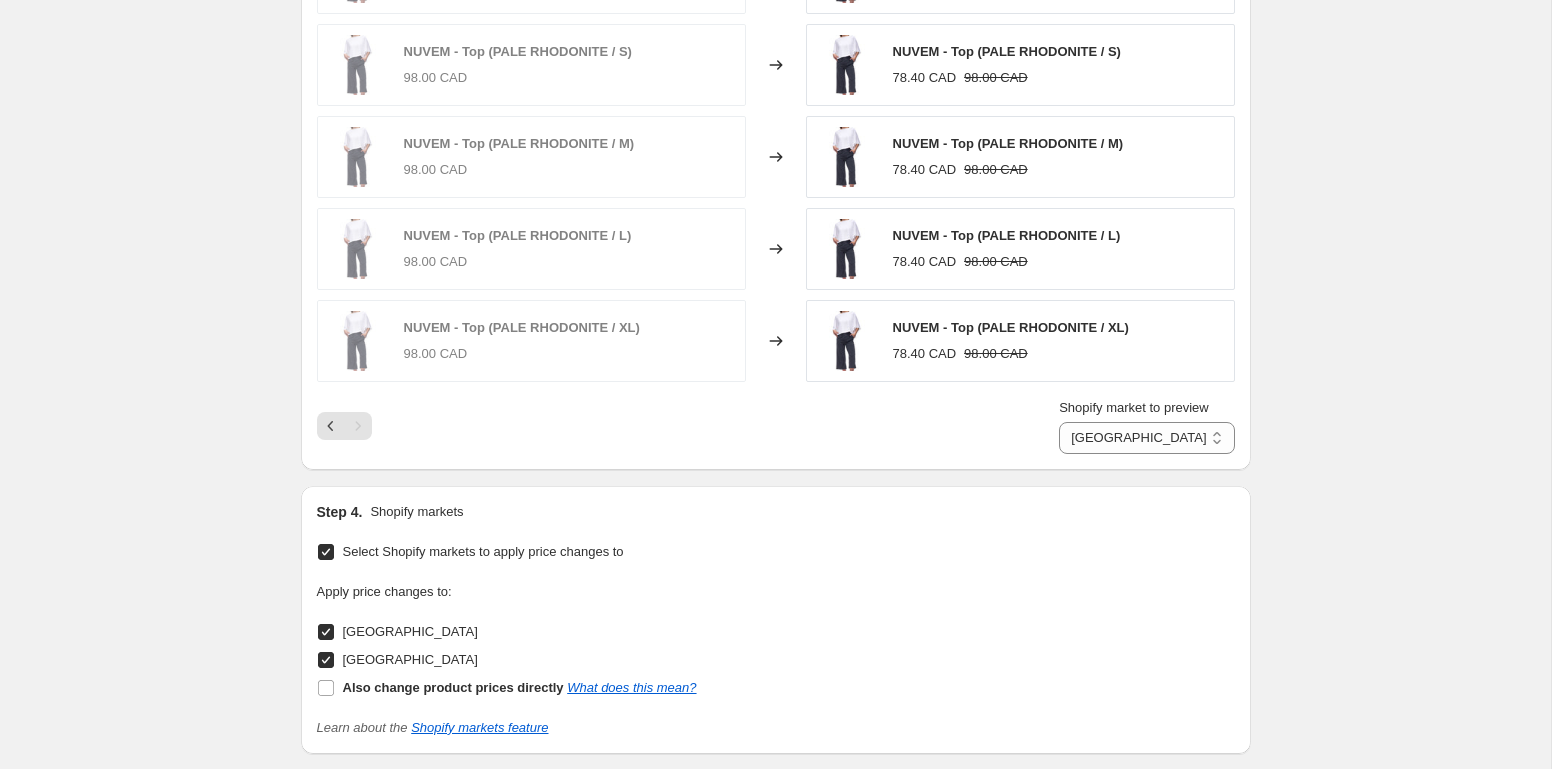 scroll, scrollTop: 1310, scrollLeft: 0, axis: vertical 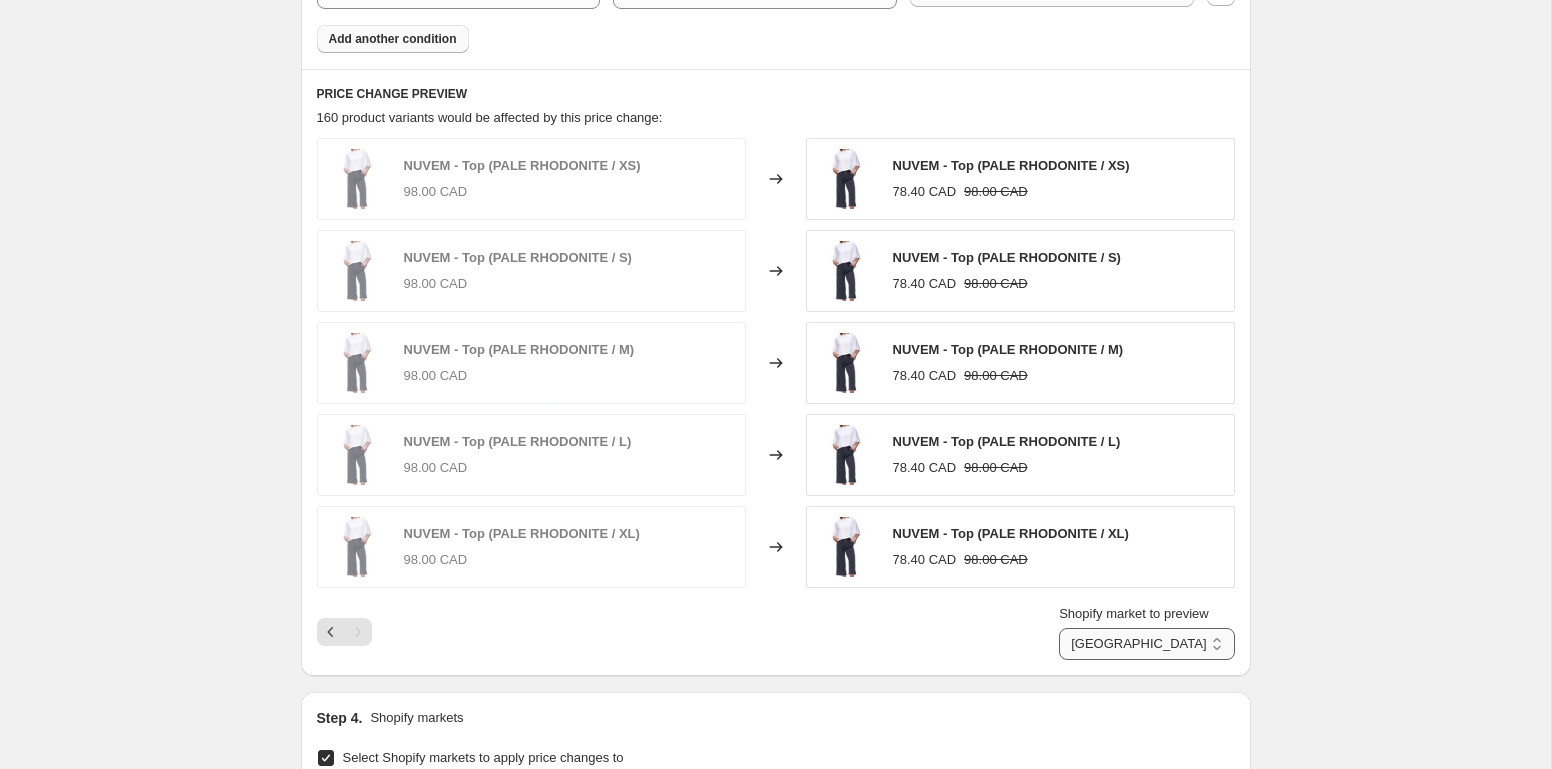 click on "[GEOGRAPHIC_DATA]" at bounding box center [0, 0] 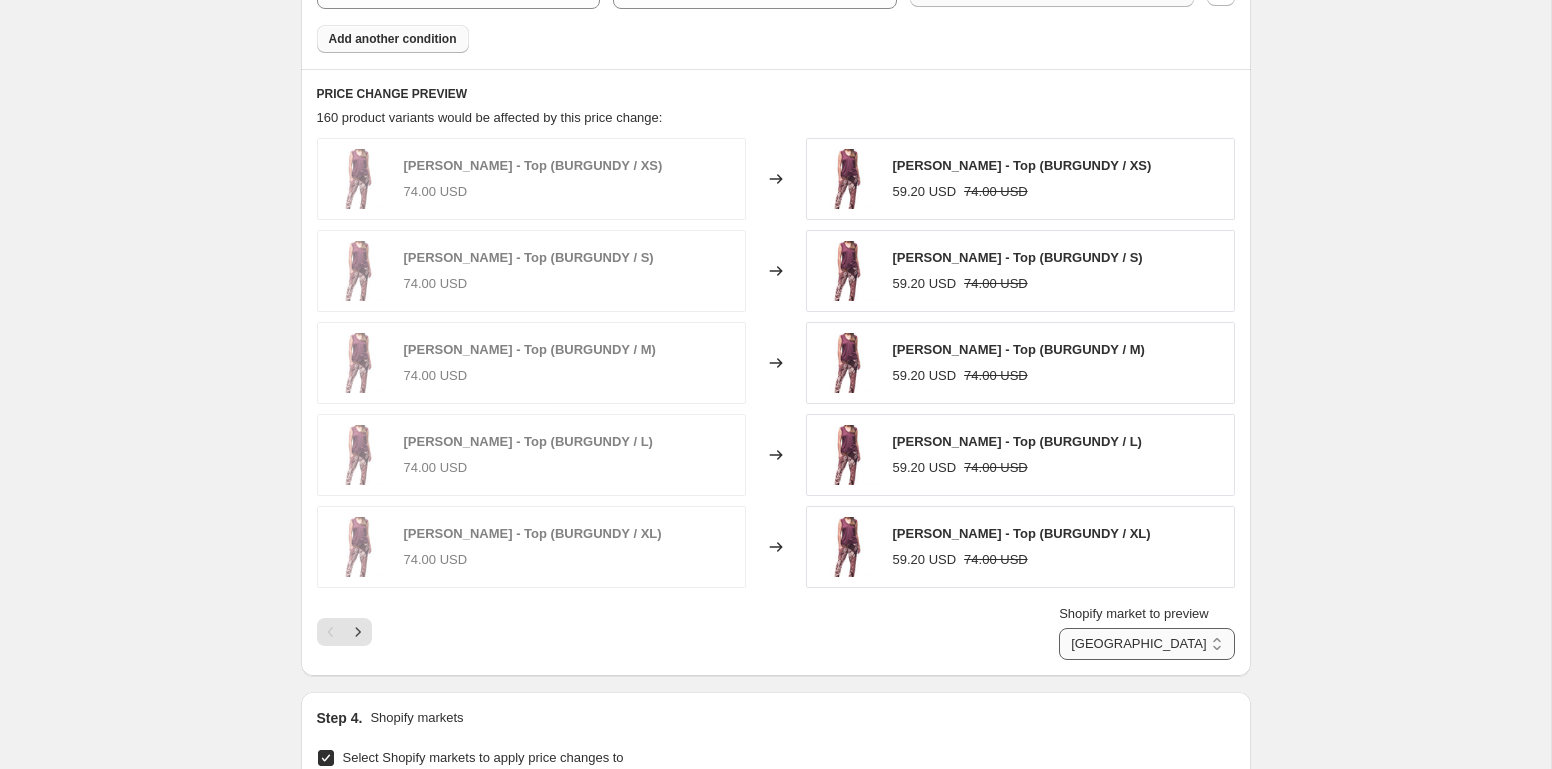 select on "36715921571" 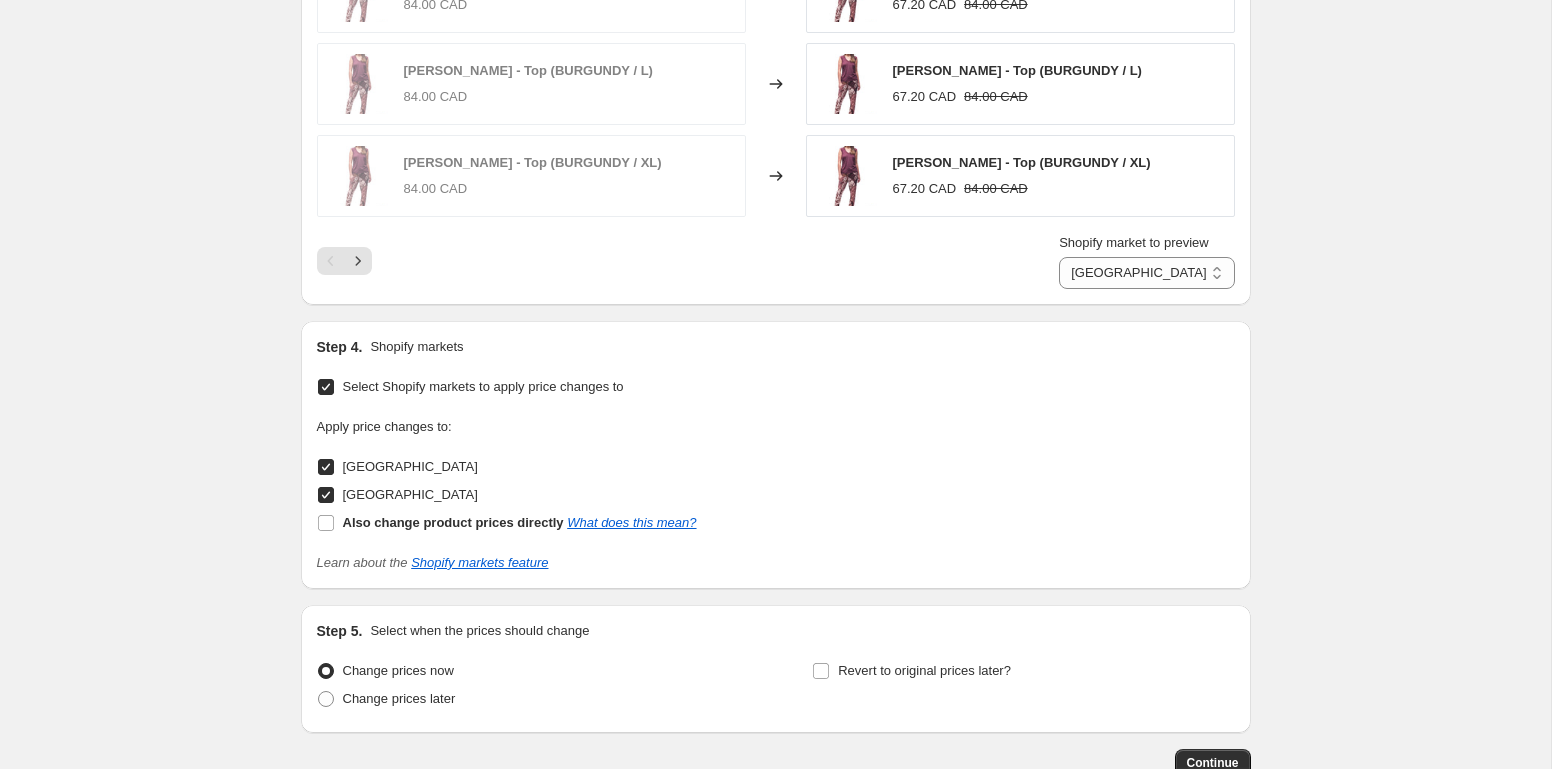 scroll, scrollTop: 1811, scrollLeft: 0, axis: vertical 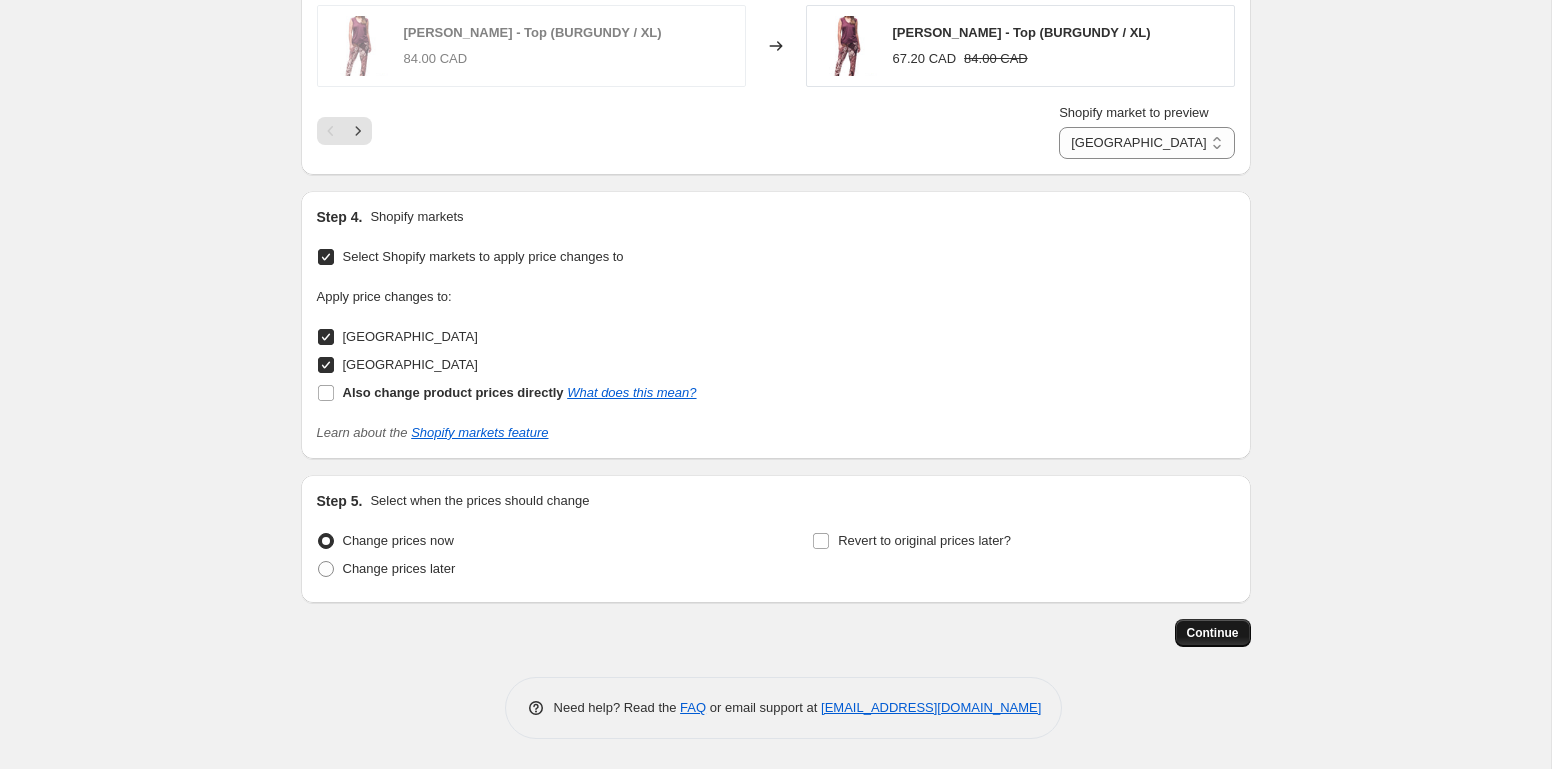 click on "Continue" at bounding box center [1213, 633] 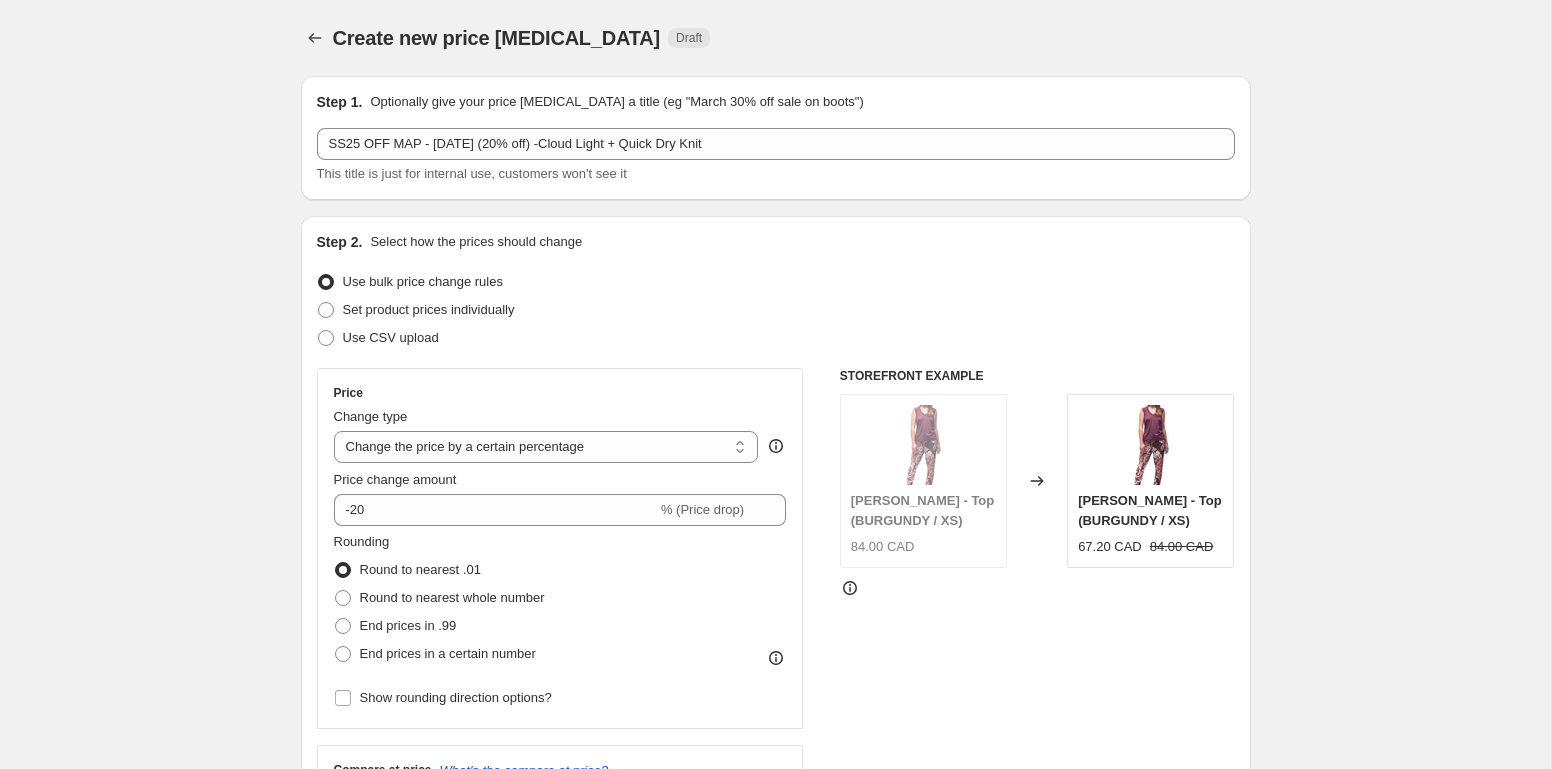 scroll, scrollTop: 1811, scrollLeft: 0, axis: vertical 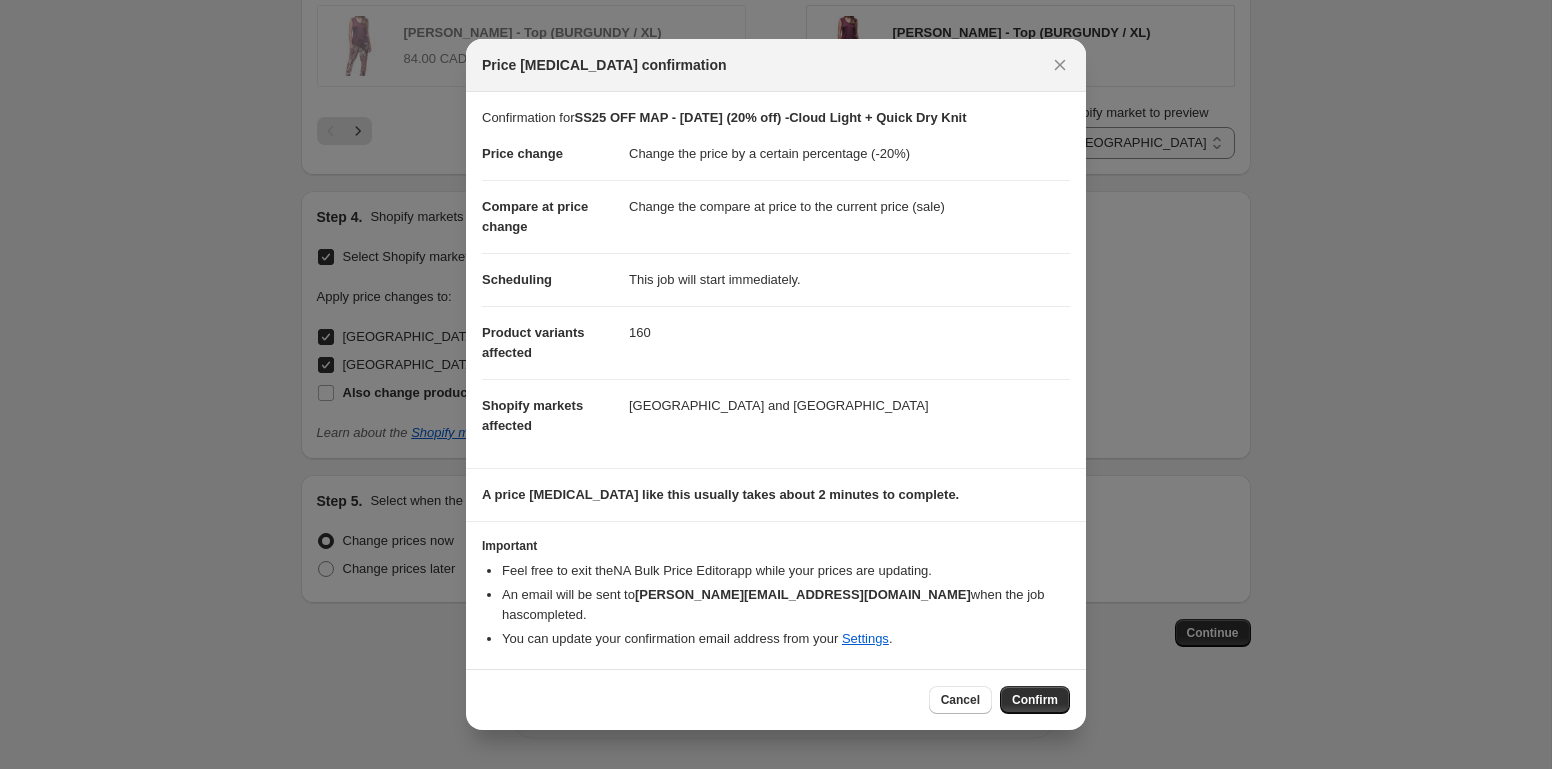 click on "Confirm" at bounding box center (1035, 700) 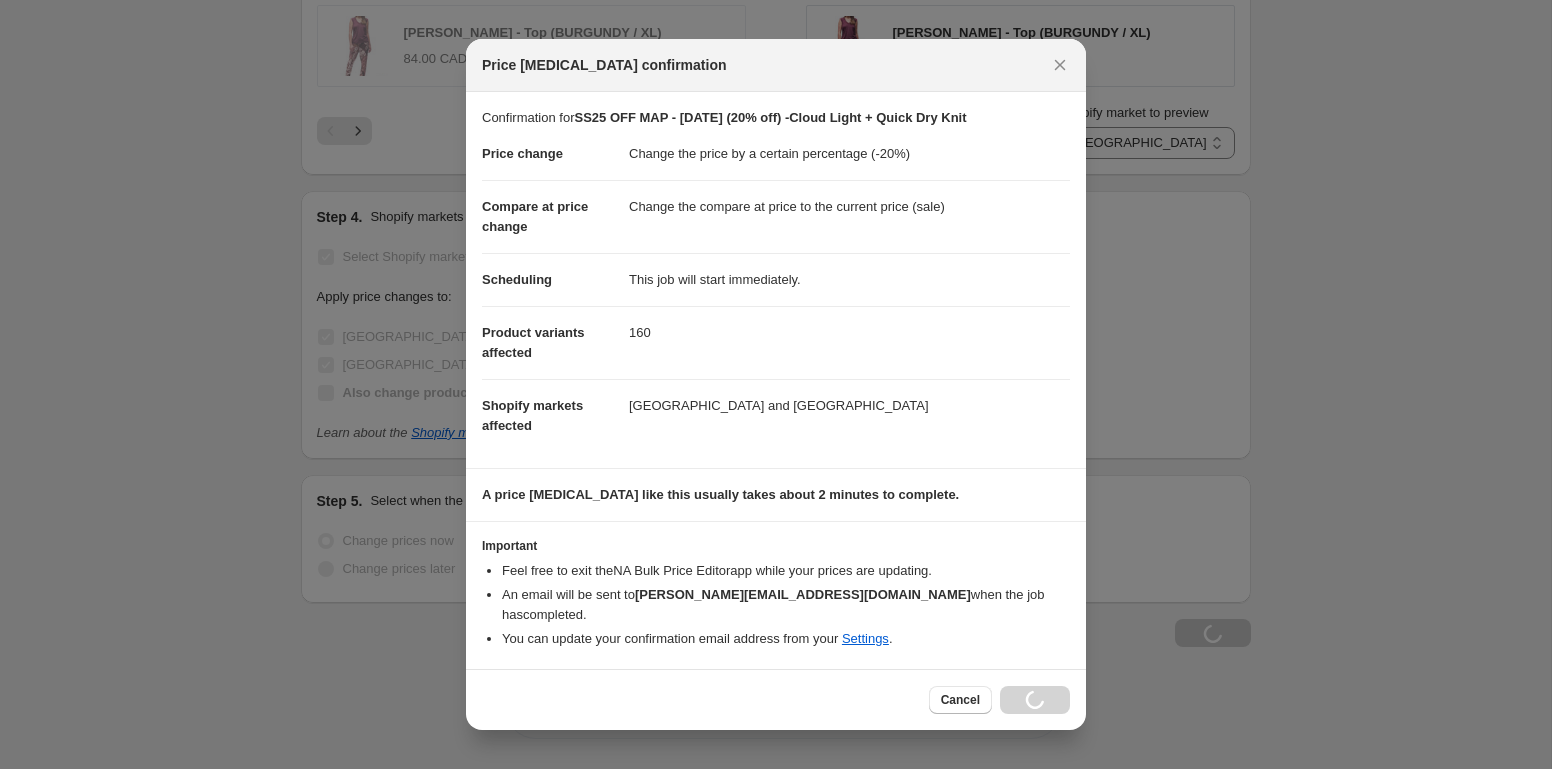 scroll, scrollTop: 1879, scrollLeft: 0, axis: vertical 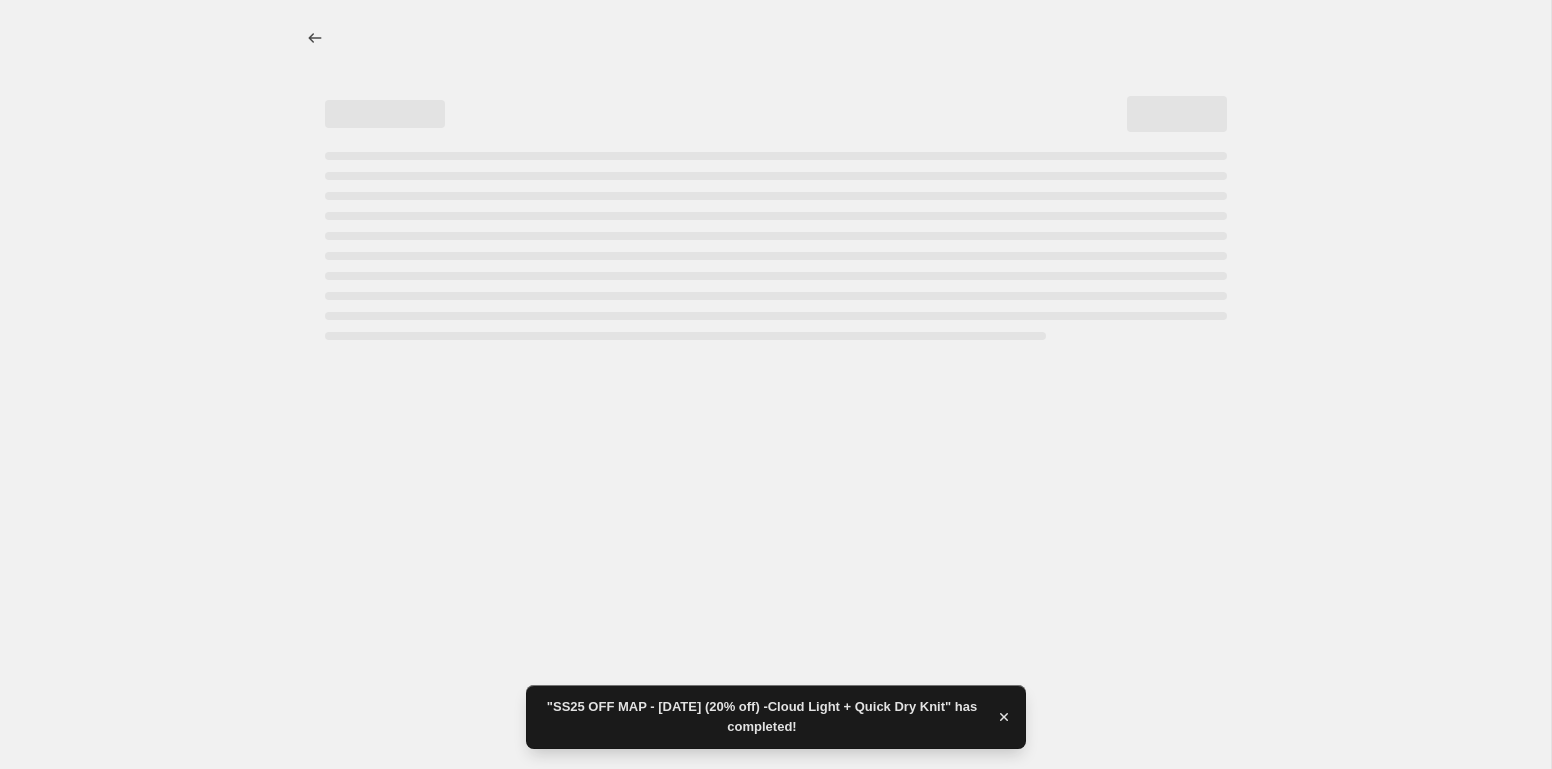 select on "percentage" 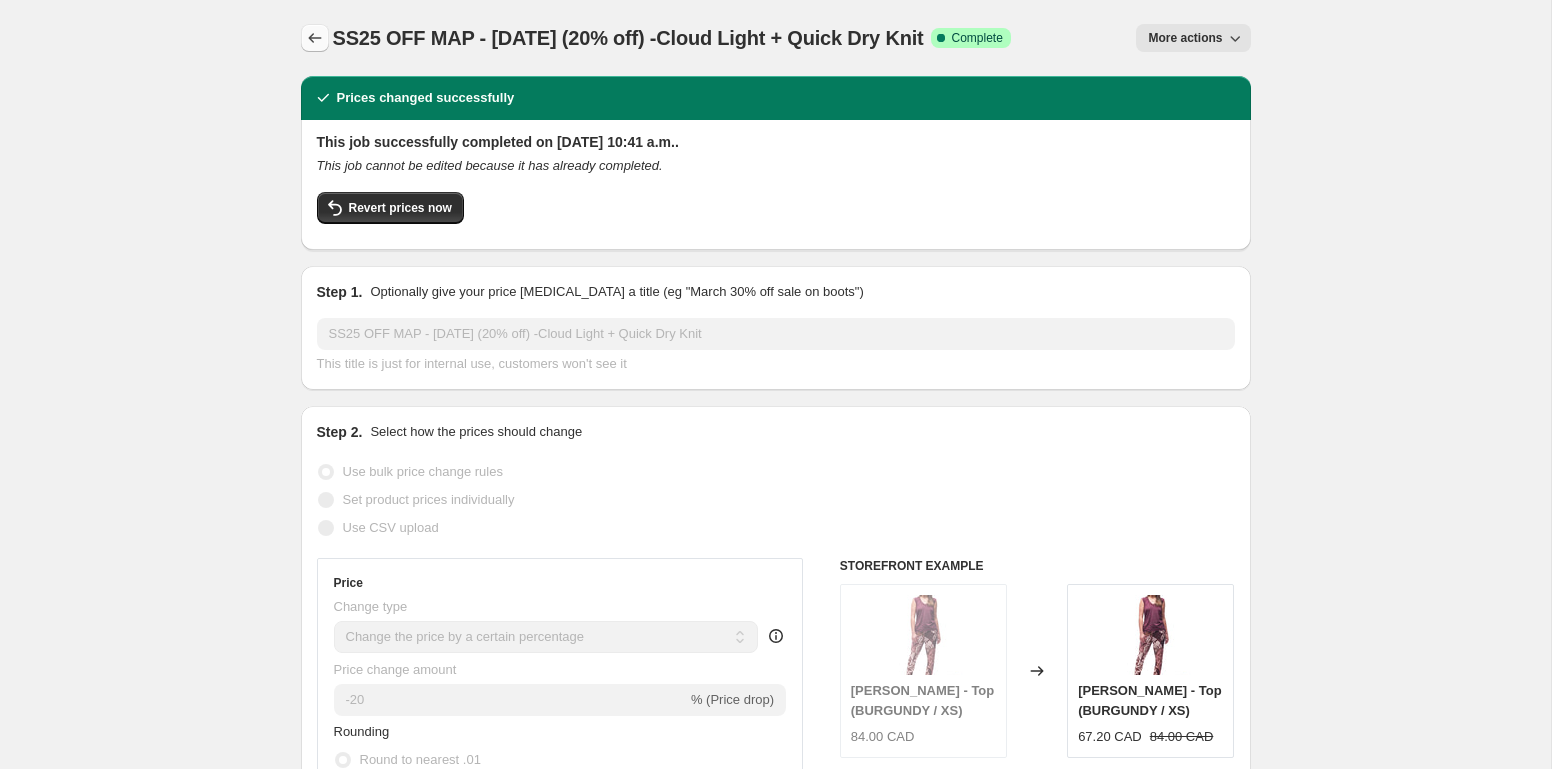click 